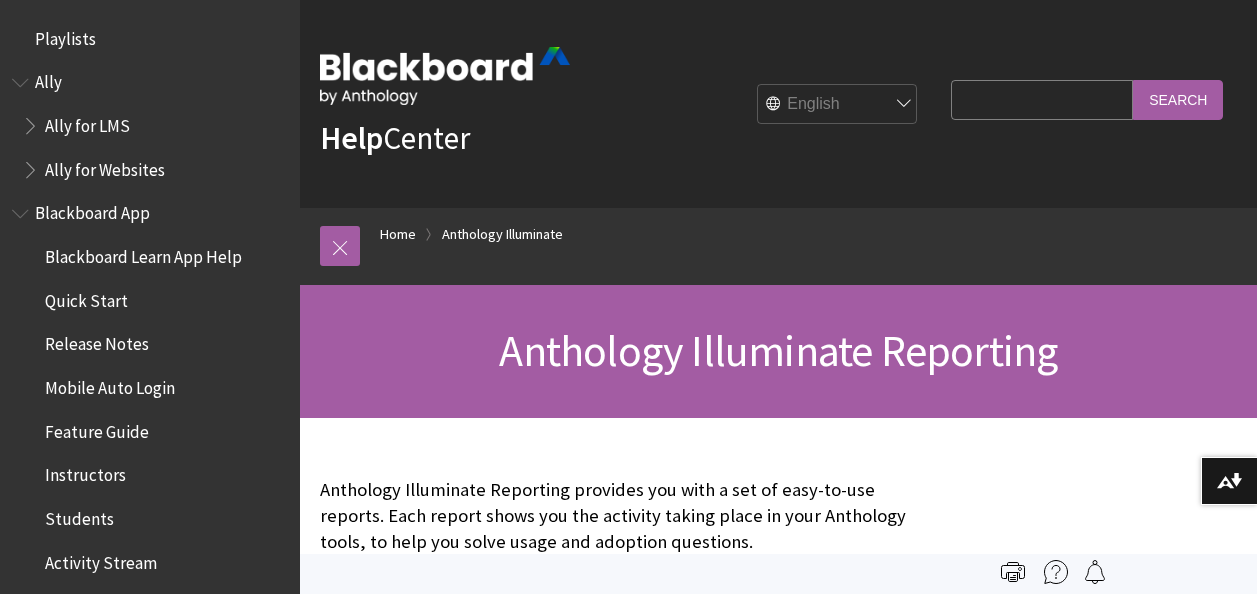 scroll, scrollTop: 0, scrollLeft: 0, axis: both 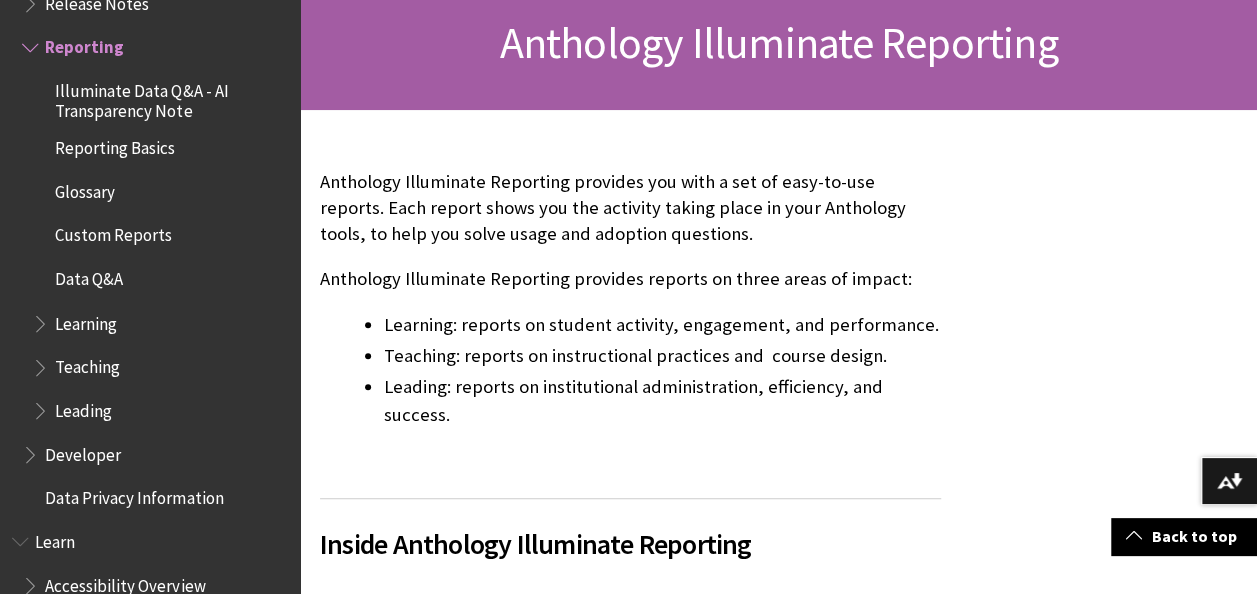 drag, startPoint x: 321, startPoint y: 282, endPoint x: 490, endPoint y: 403, distance: 207.8509 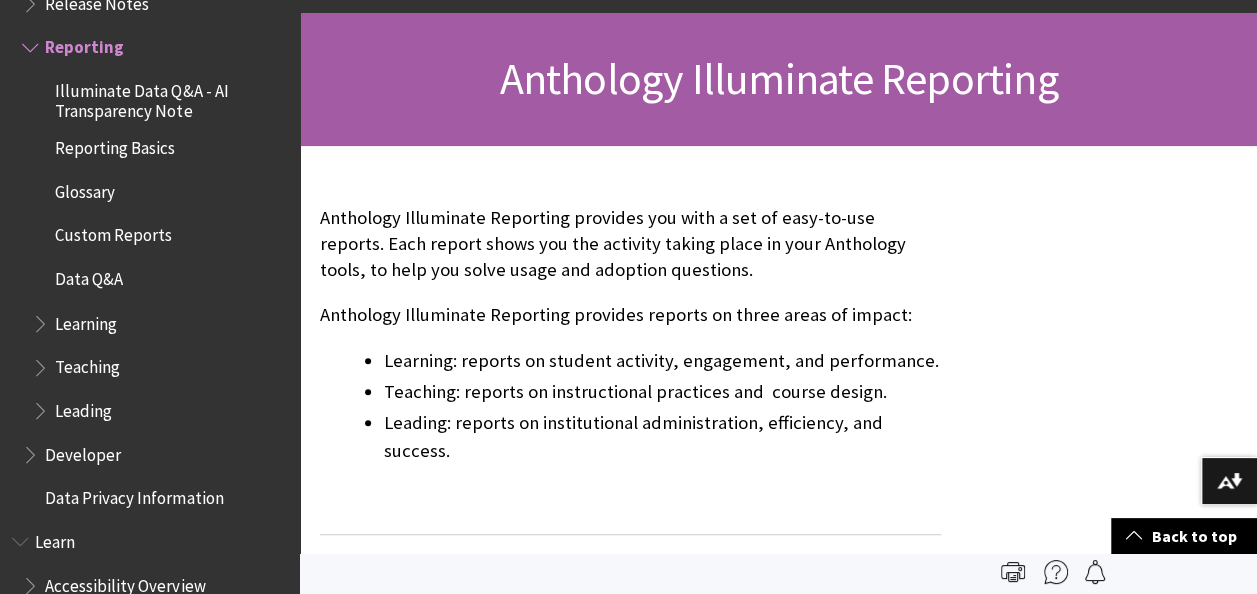 scroll, scrollTop: 274, scrollLeft: 0, axis: vertical 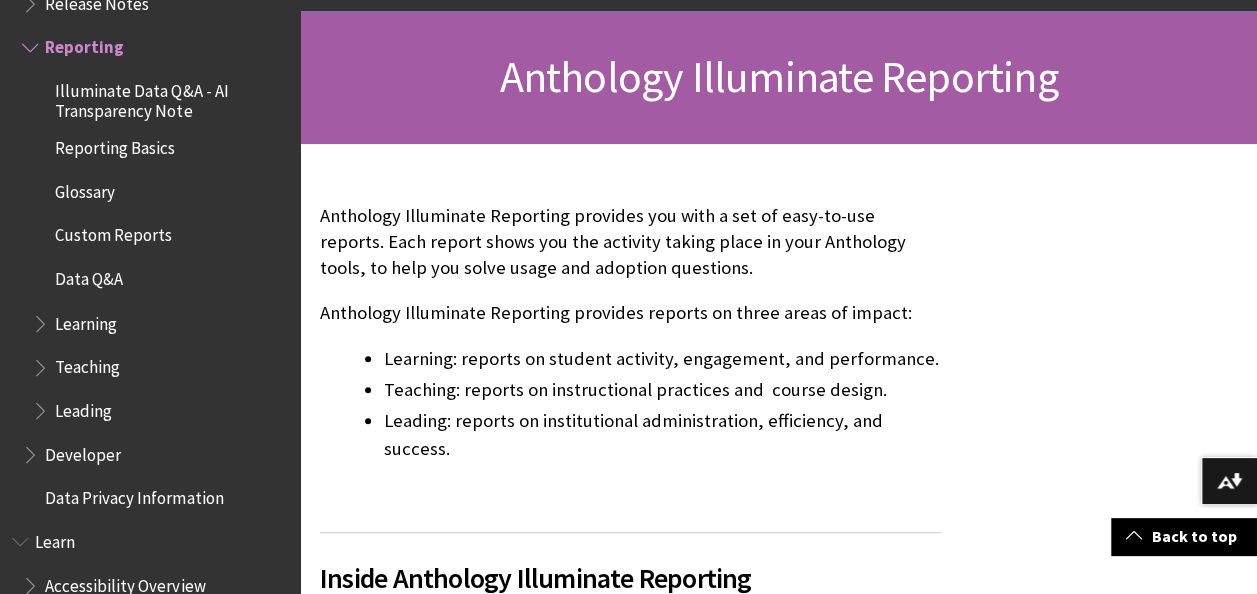 drag, startPoint x: 382, startPoint y: 240, endPoint x: 509, endPoint y: 460, distance: 254.02559 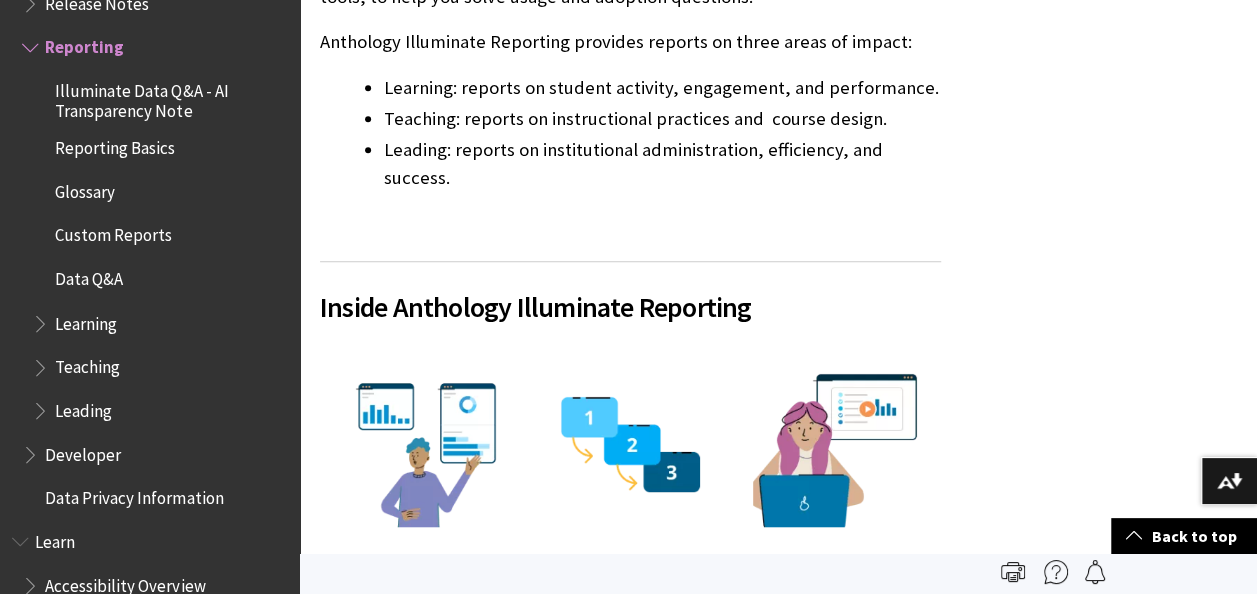 scroll, scrollTop: 0, scrollLeft: 0, axis: both 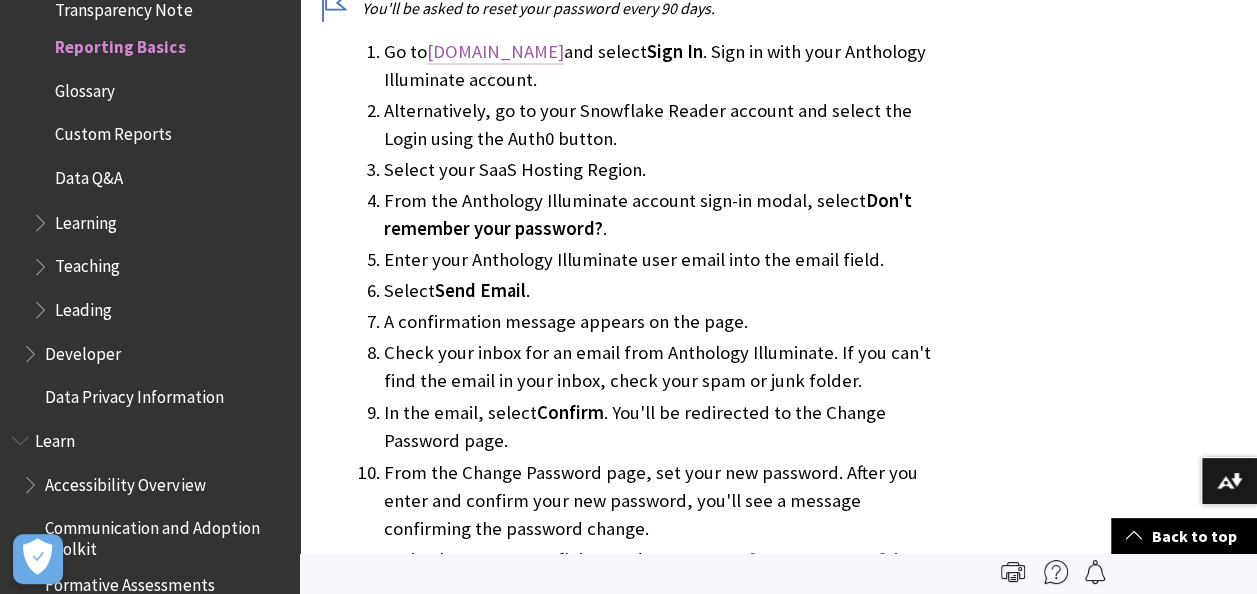 click on "[DOMAIN_NAME]" at bounding box center (495, 52) 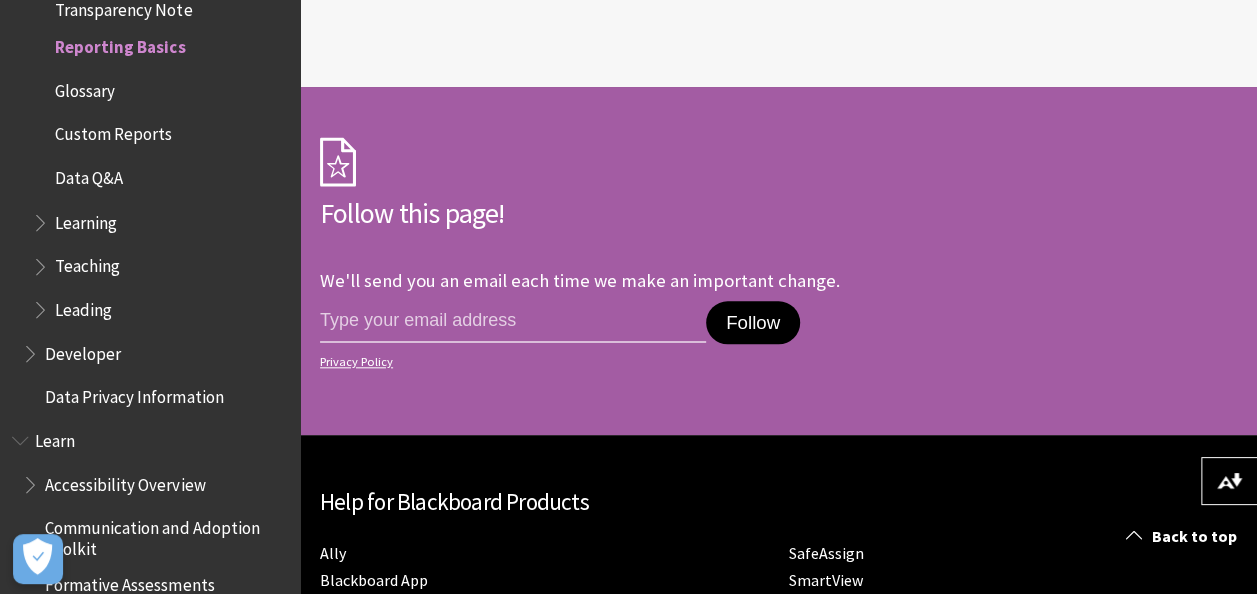 scroll, scrollTop: 8403, scrollLeft: 0, axis: vertical 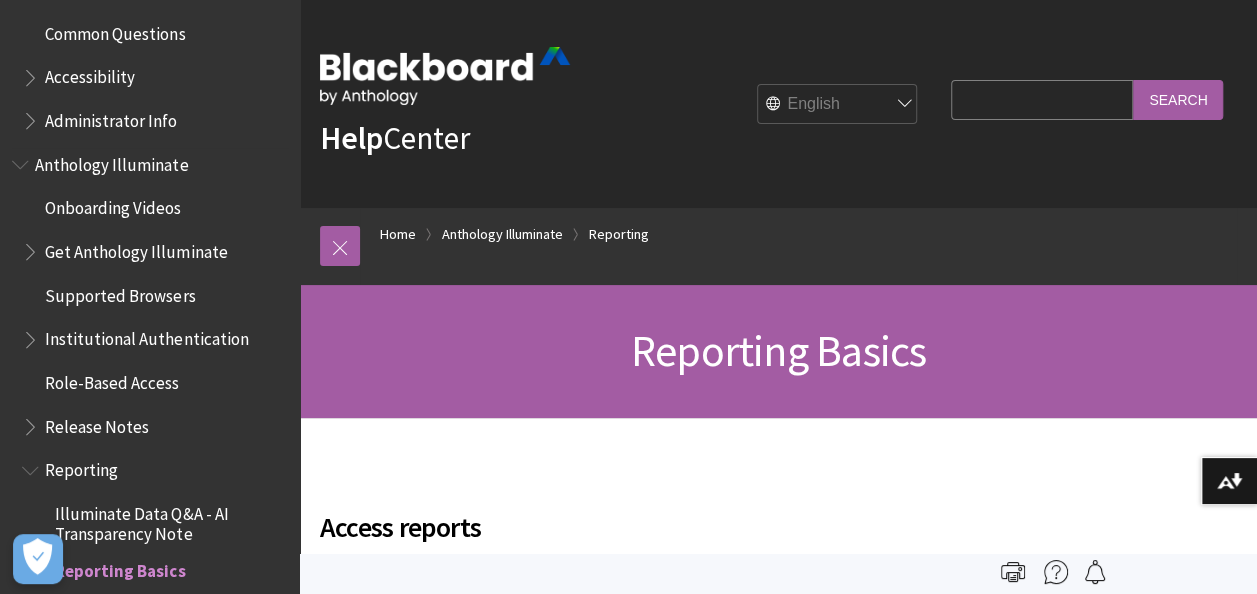 click on "Get Anthology Illuminate" at bounding box center [136, 248] 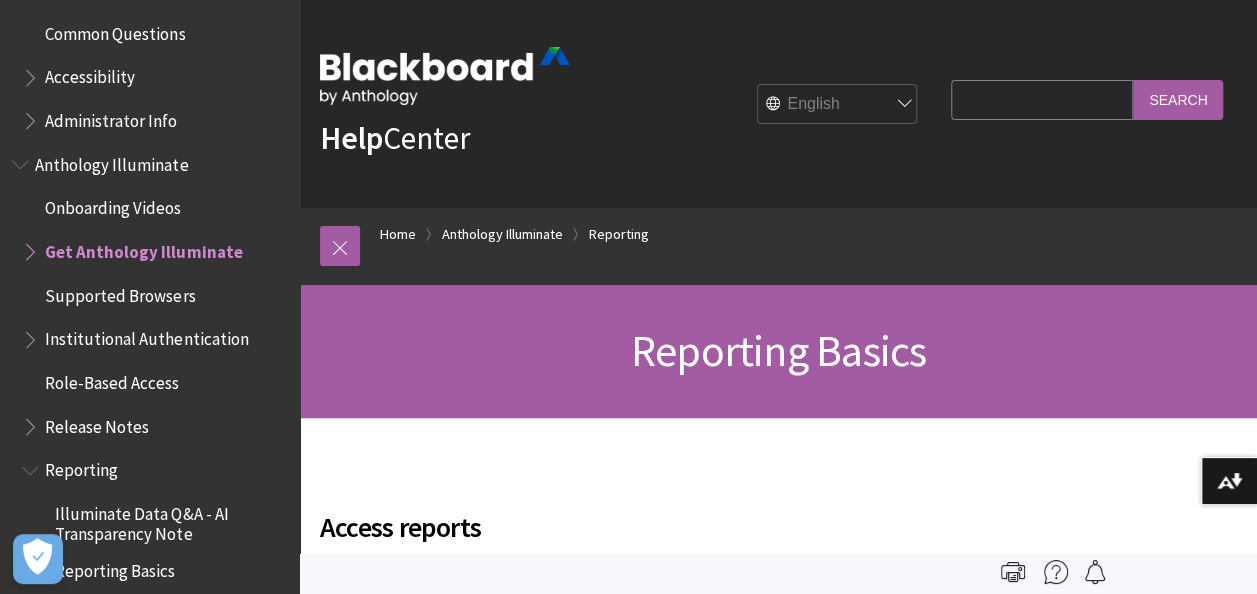 click on "Anthology Illuminate Onboarding Videos Get Anthology Illuminate Supported Browsers Institutional Authentication Role-Based Access Release Notes Reporting Illuminate Data Q&A - AI Transparency Note Reporting Basics Glossary Custom Reports Data Q&A Learning Teaching Leading Developer Data Privacy Information" at bounding box center (150, 542) 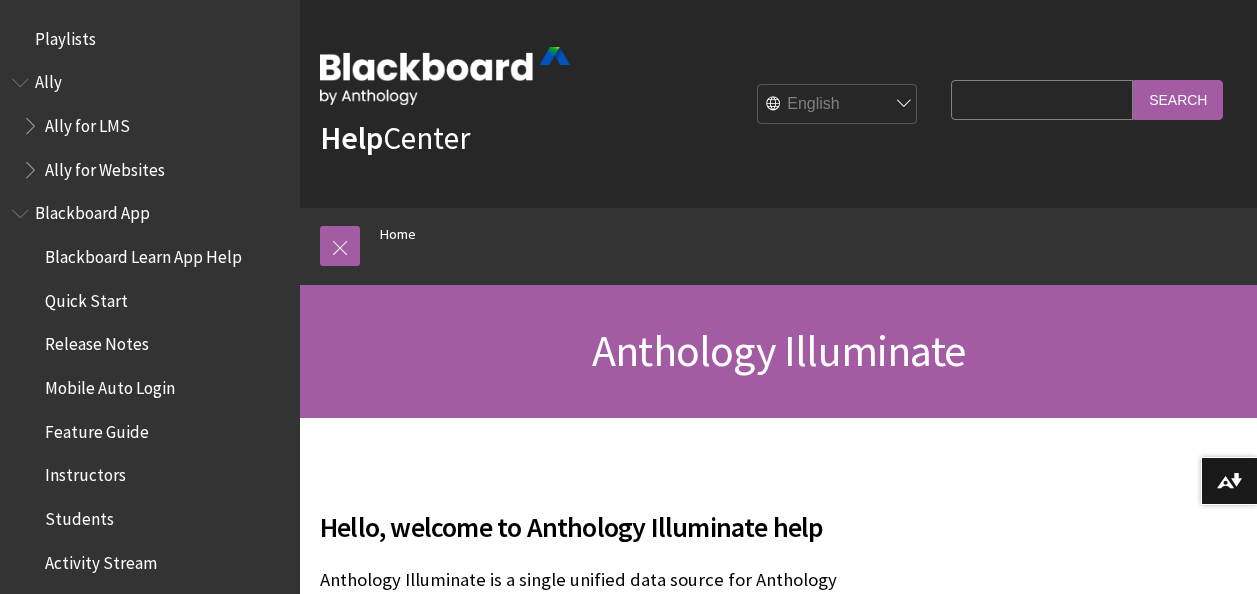 scroll, scrollTop: 171, scrollLeft: 0, axis: vertical 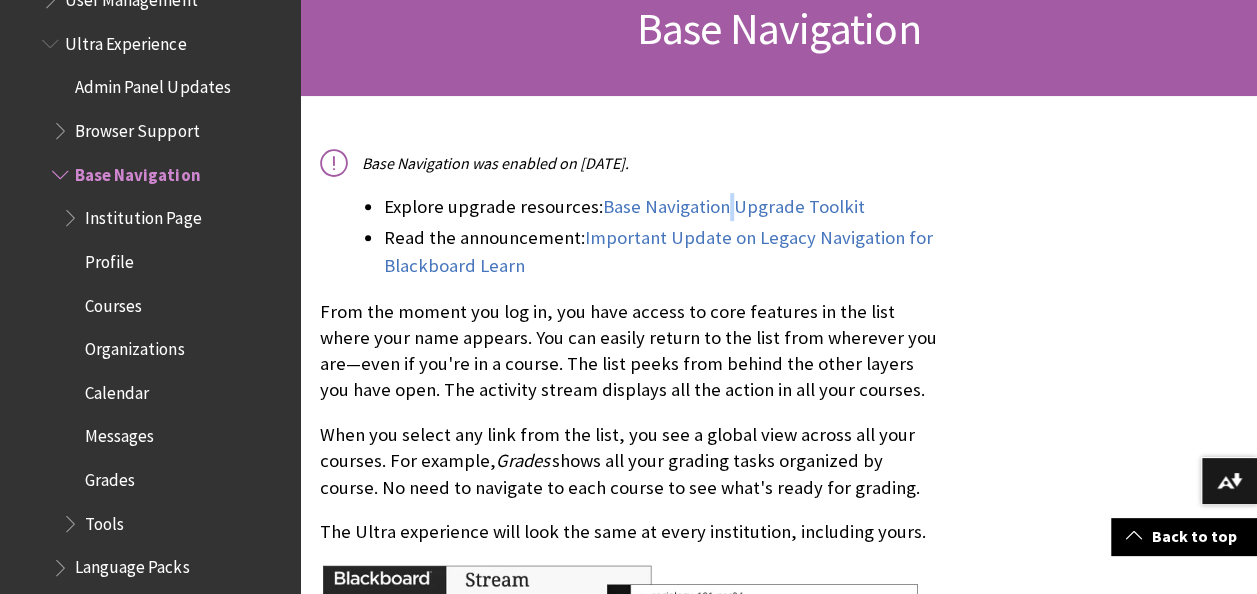 drag, startPoint x: 179, startPoint y: 210, endPoint x: 727, endPoint y: 192, distance: 548.29553 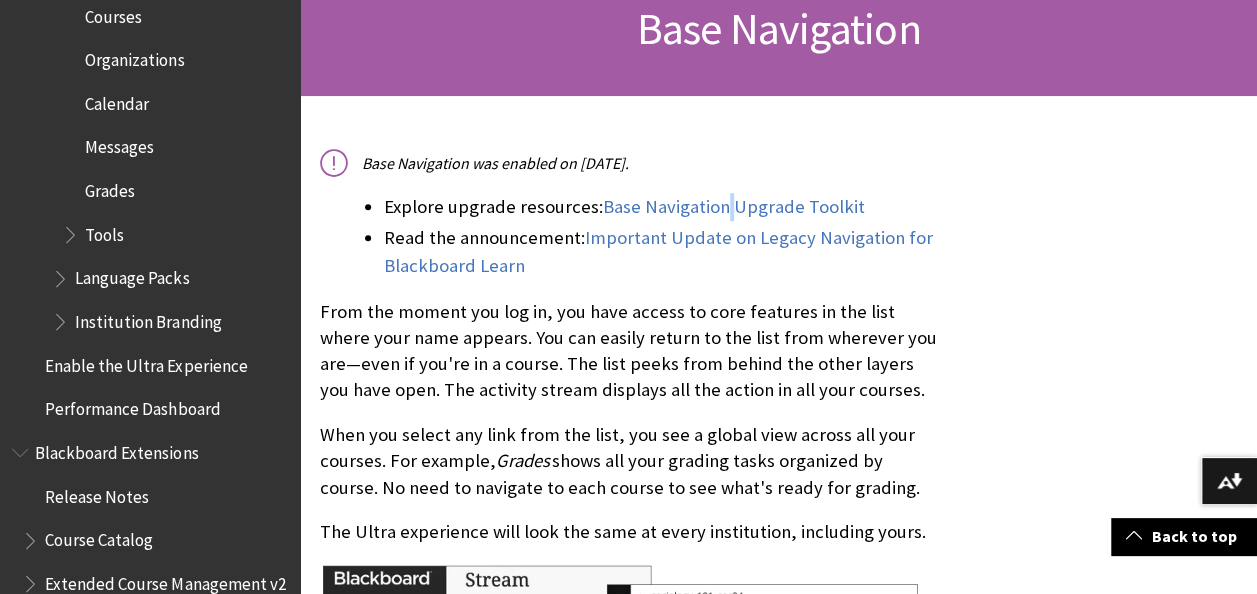 scroll, scrollTop: 2920, scrollLeft: 0, axis: vertical 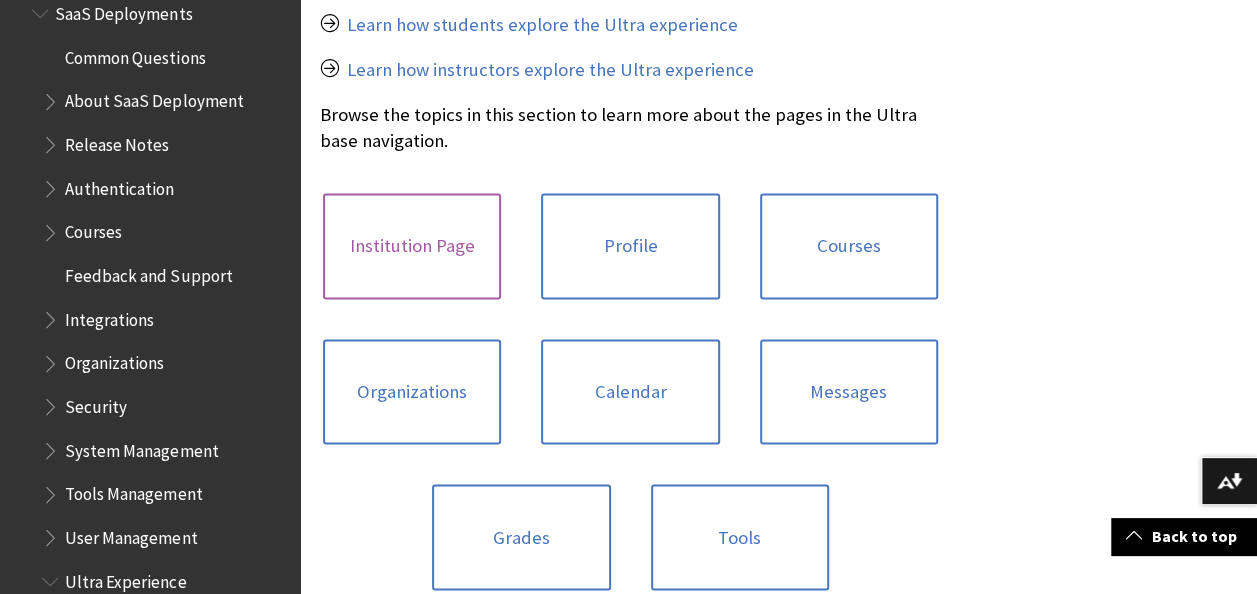 click on "Institution Page" at bounding box center (412, 246) 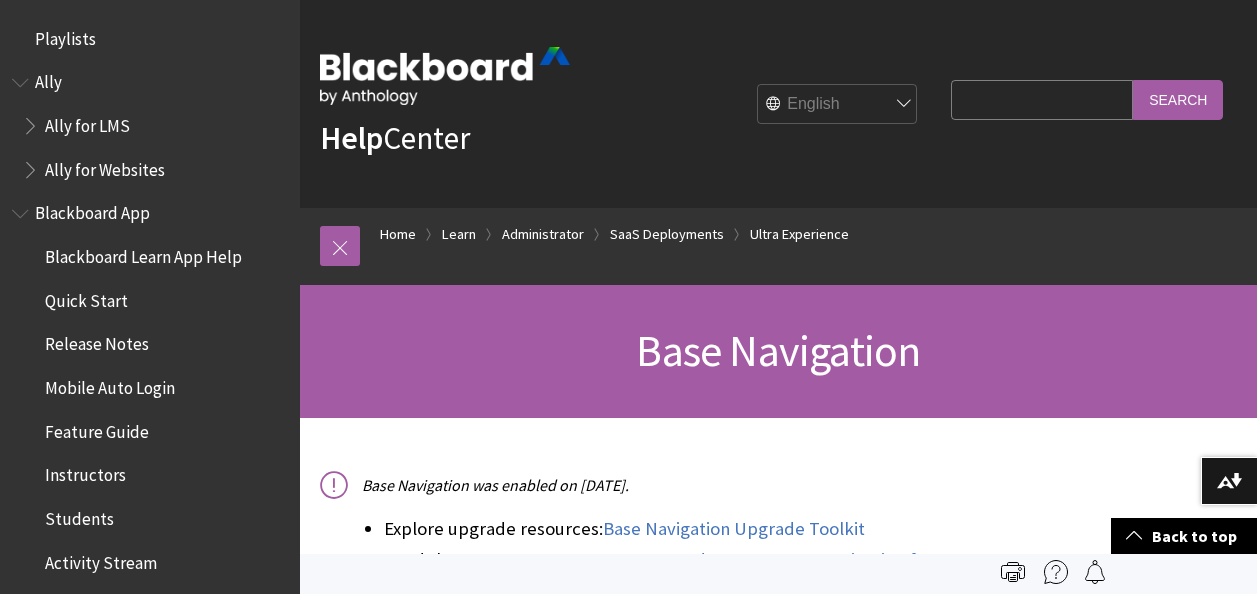 scroll, scrollTop: 1352, scrollLeft: 0, axis: vertical 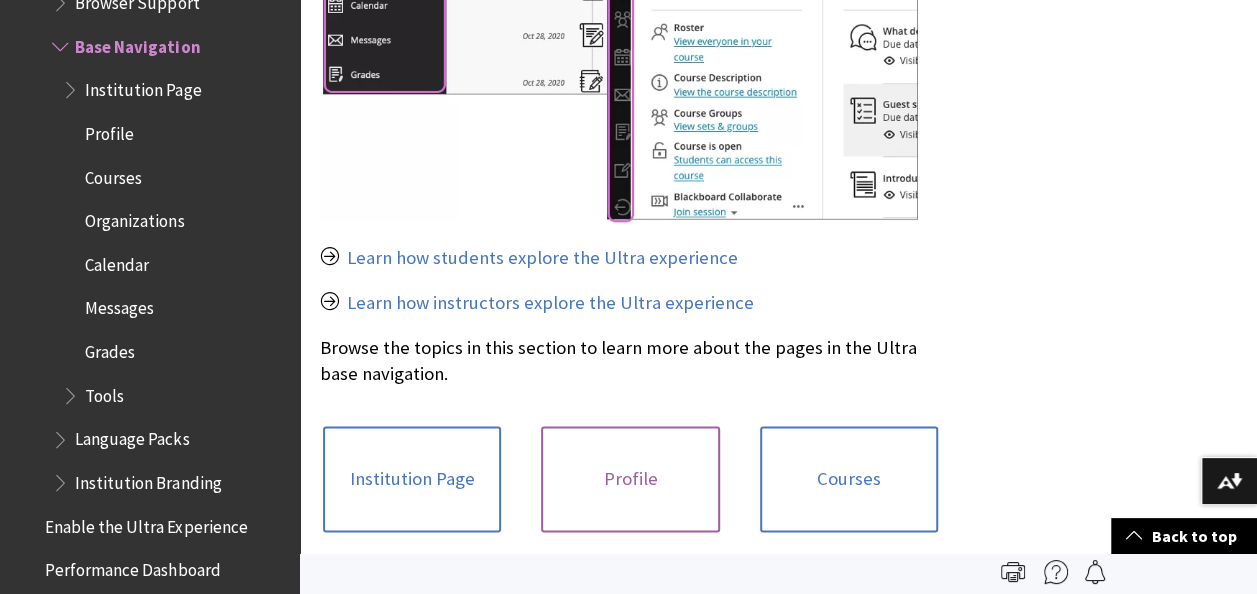 click on "Profile" at bounding box center [630, 479] 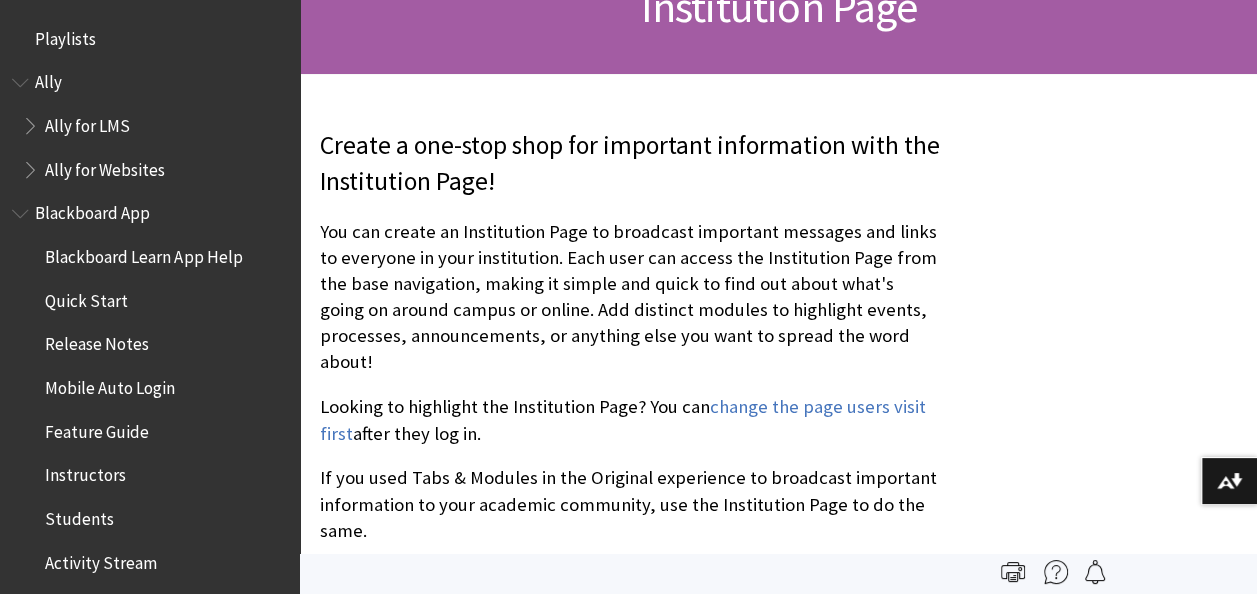 scroll, scrollTop: 344, scrollLeft: 0, axis: vertical 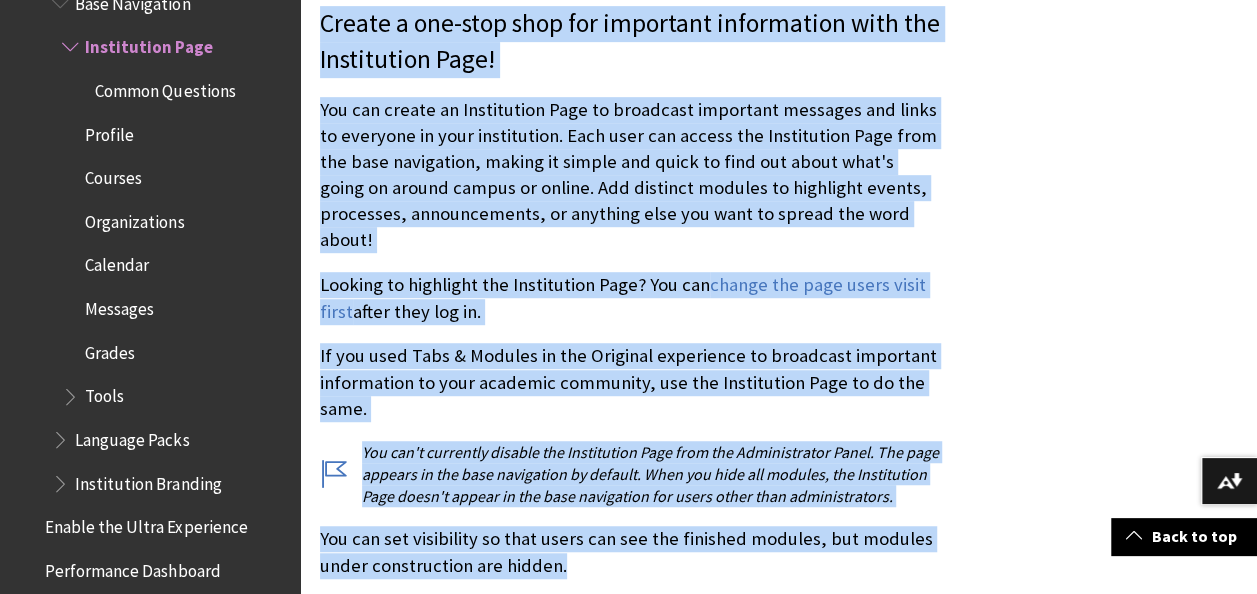 drag, startPoint x: 320, startPoint y: 142, endPoint x: 818, endPoint y: 540, distance: 637.50134 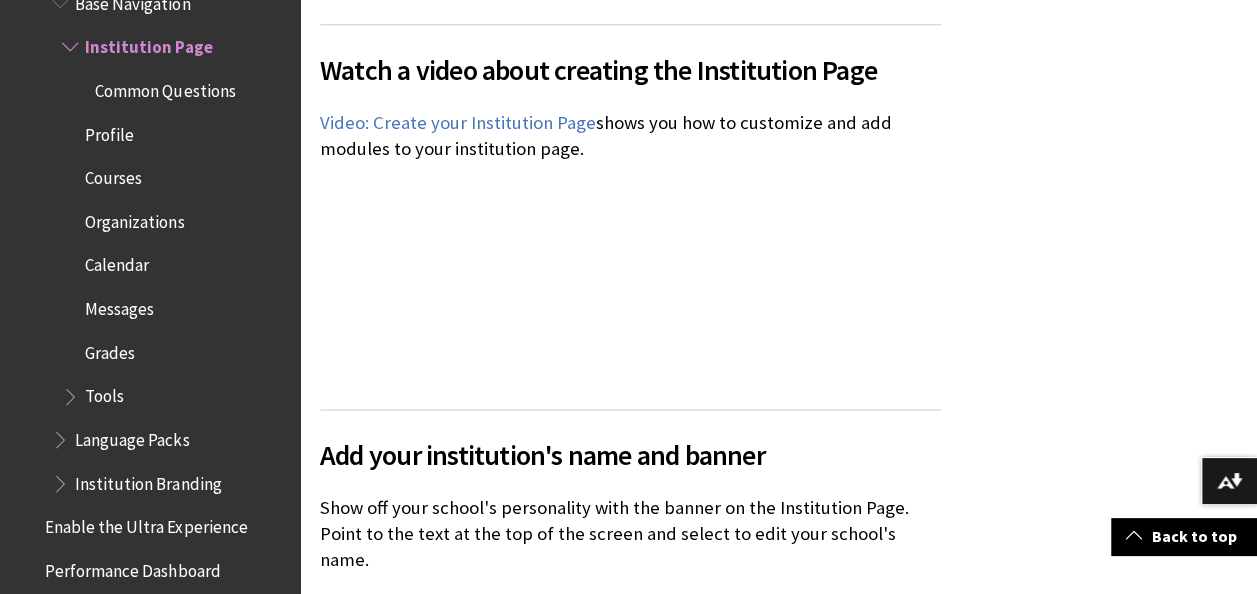scroll, scrollTop: 1200, scrollLeft: 0, axis: vertical 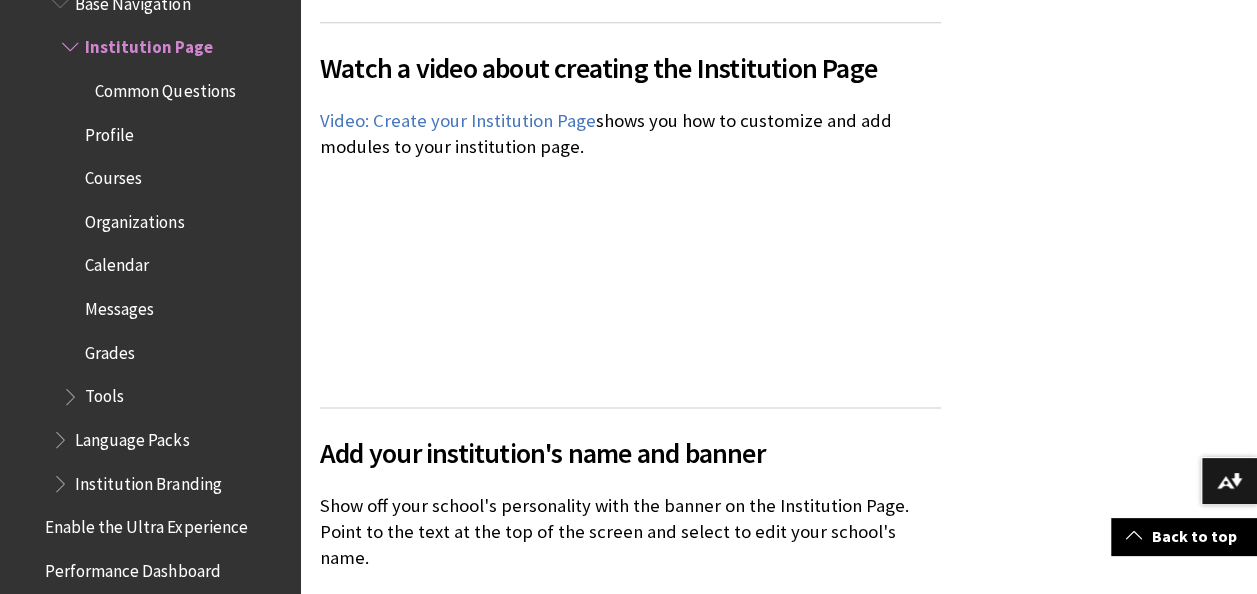 click on "Watch a video about creating the Institution Page The following narrated video provides a visual and auditory representation of some of the information included on this page. For a detailed description of what is portrayed in the video,  open the video on YouTube , navigate to  More actions , and select  Open transcript .  Video: Create your Institution Page  shows you how to customize and add modules to your institution page." at bounding box center (630, 202) 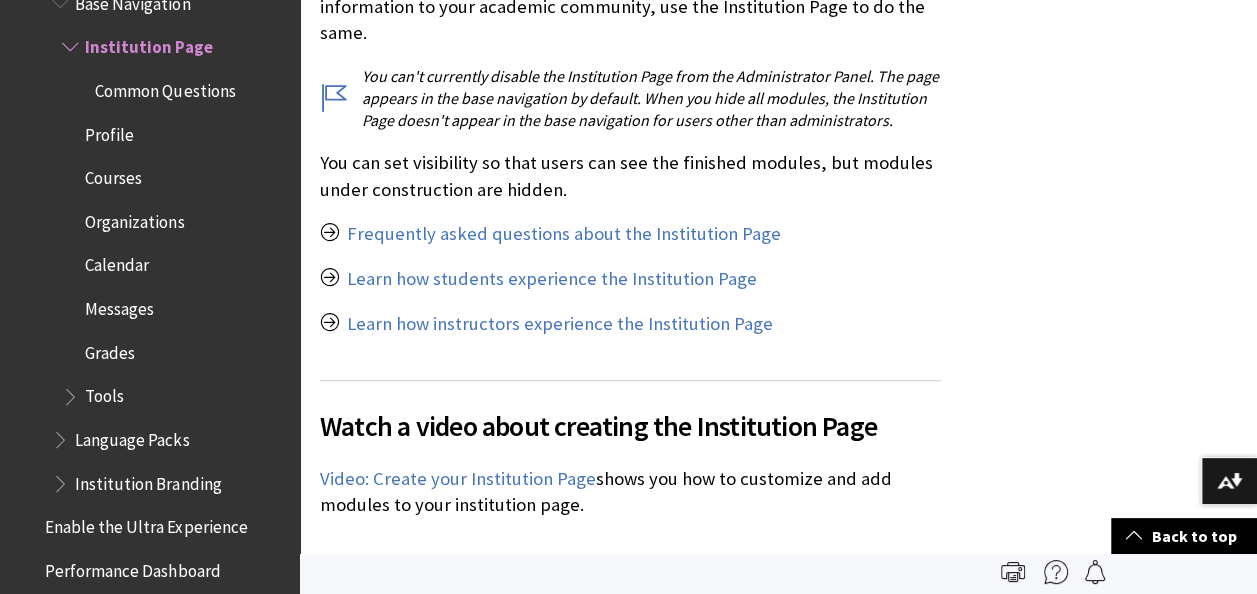 scroll, scrollTop: 714, scrollLeft: 0, axis: vertical 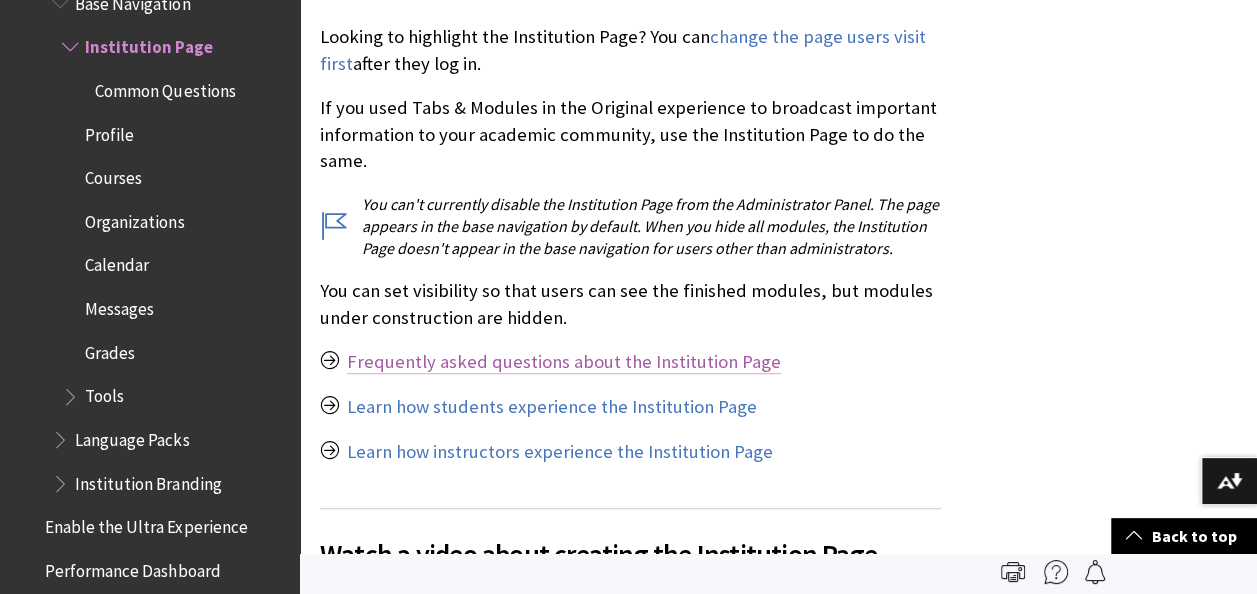 click on "Frequently asked questions about the Institution Page" at bounding box center [564, 362] 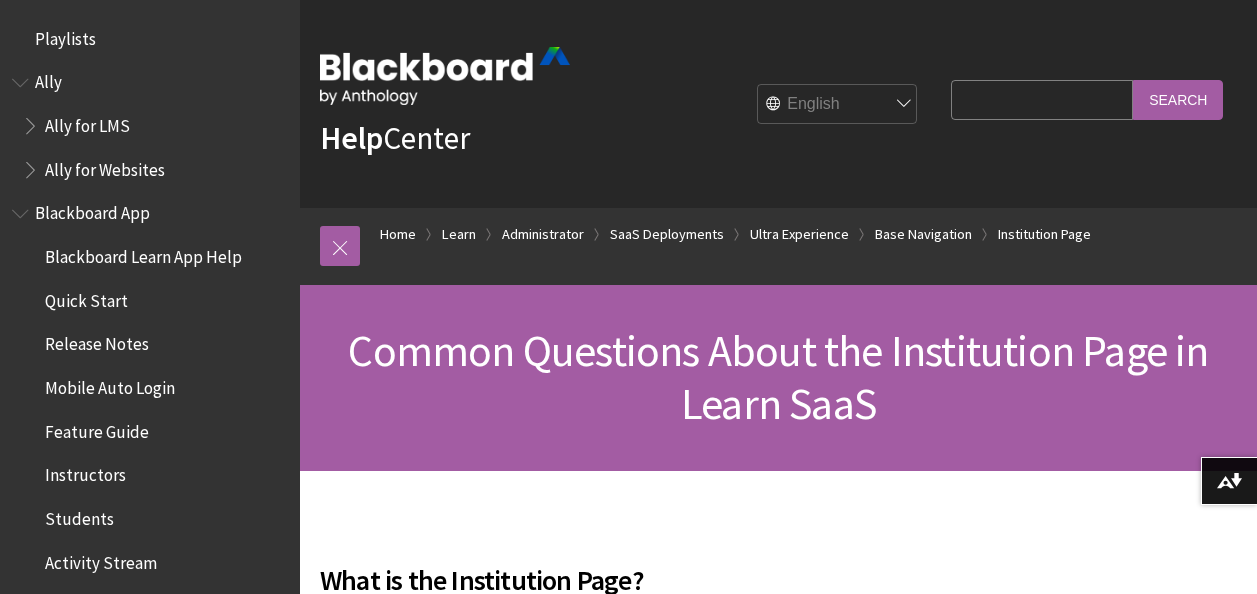 scroll, scrollTop: 474, scrollLeft: 0, axis: vertical 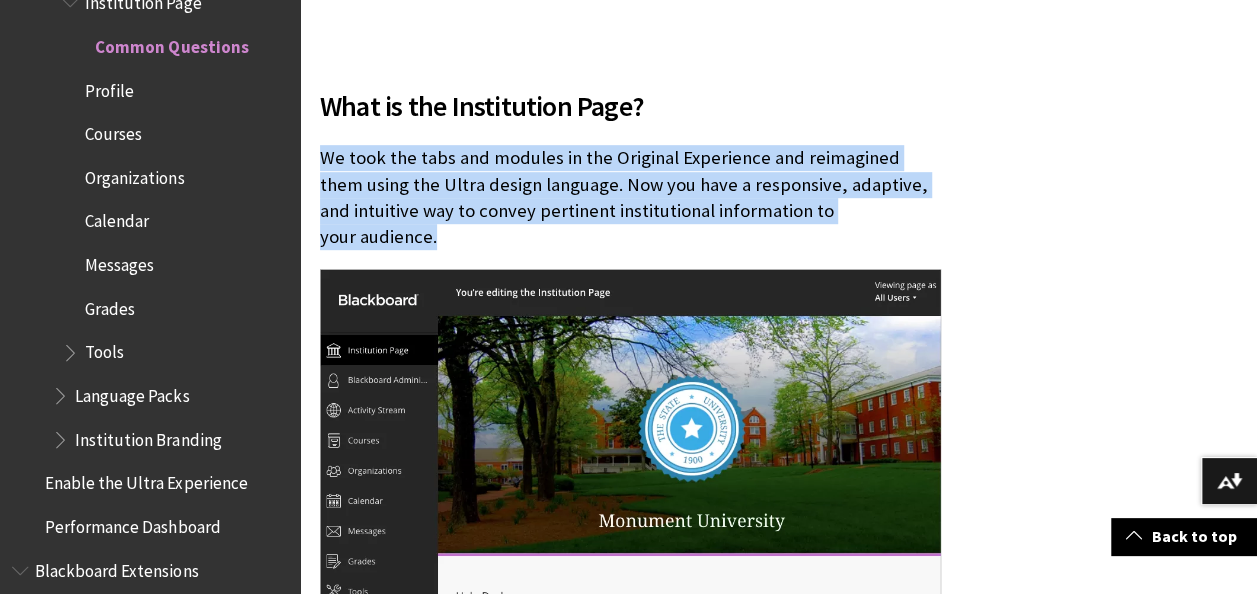 drag, startPoint x: 315, startPoint y: 157, endPoint x: 943, endPoint y: 202, distance: 629.61017 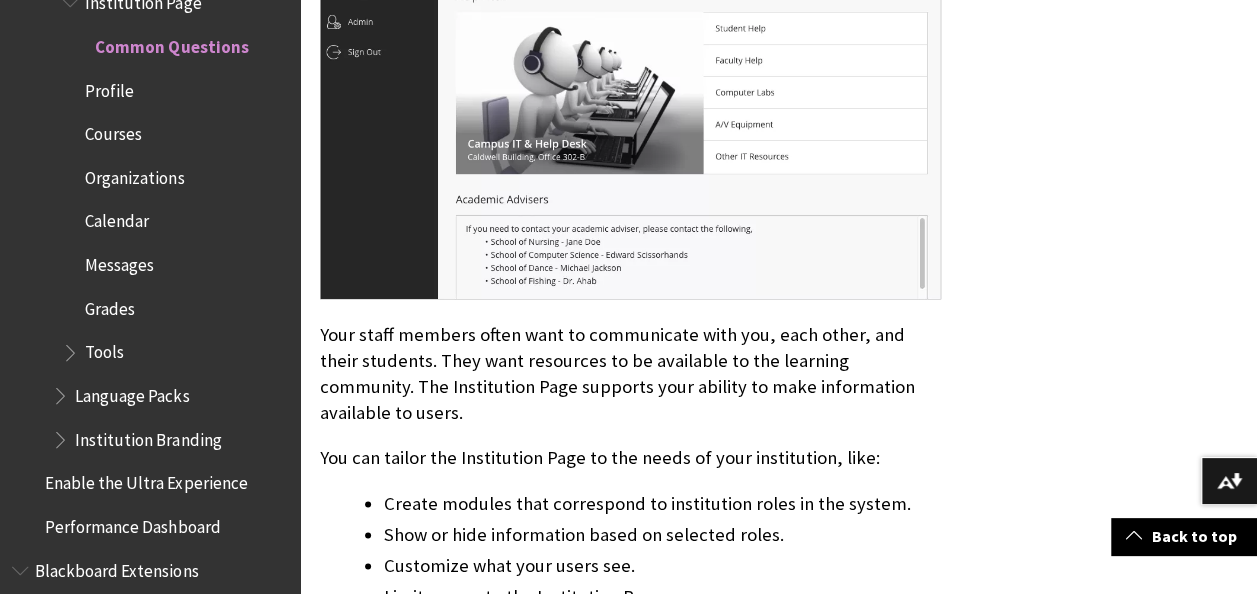 scroll, scrollTop: 1096, scrollLeft: 0, axis: vertical 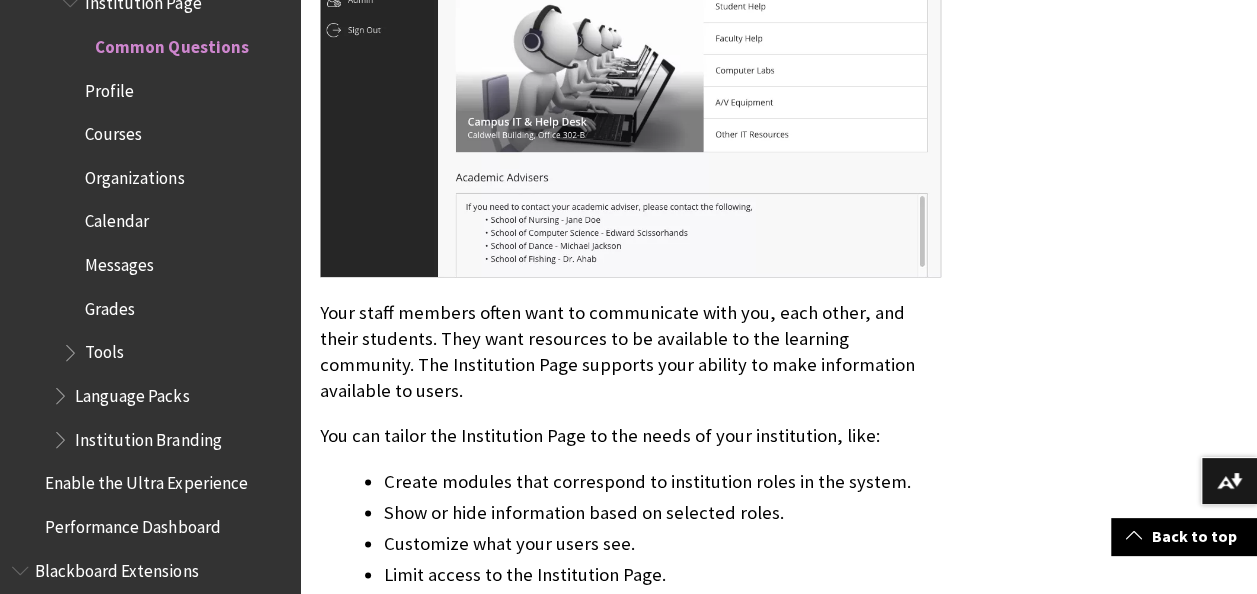 copy on "We took the tabs and modules in the Original Experience and reimagined them using the Ultra design language. Now you have a responsive, adaptive, and intuitive way to convey pertinent institutional information to your audience." 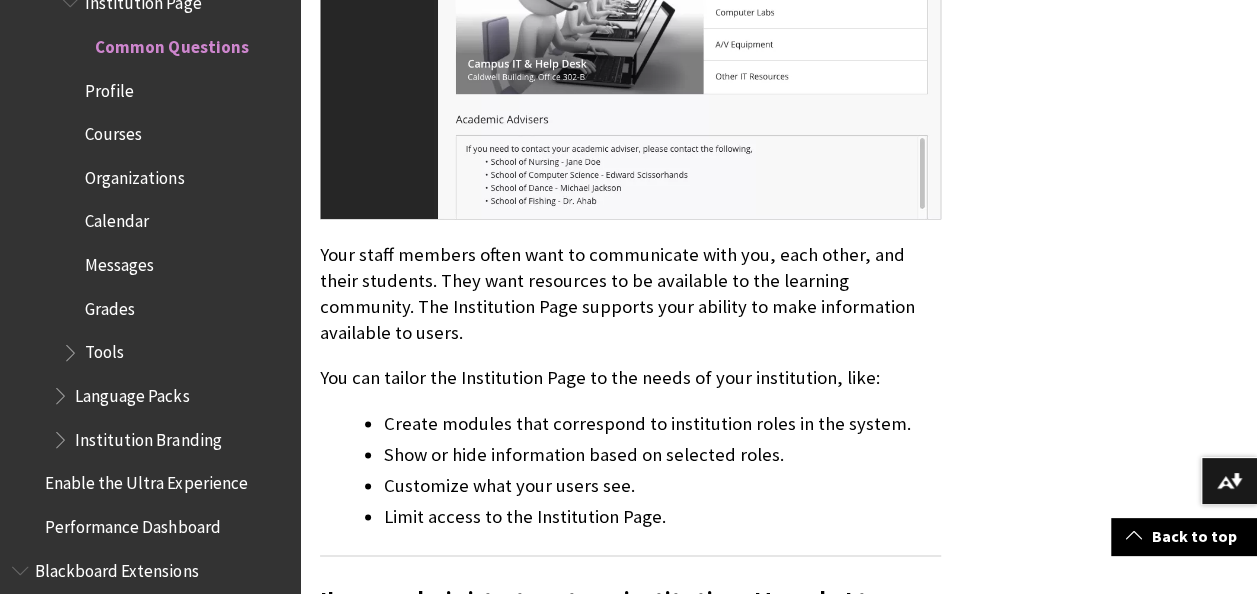 scroll, scrollTop: 1166, scrollLeft: 0, axis: vertical 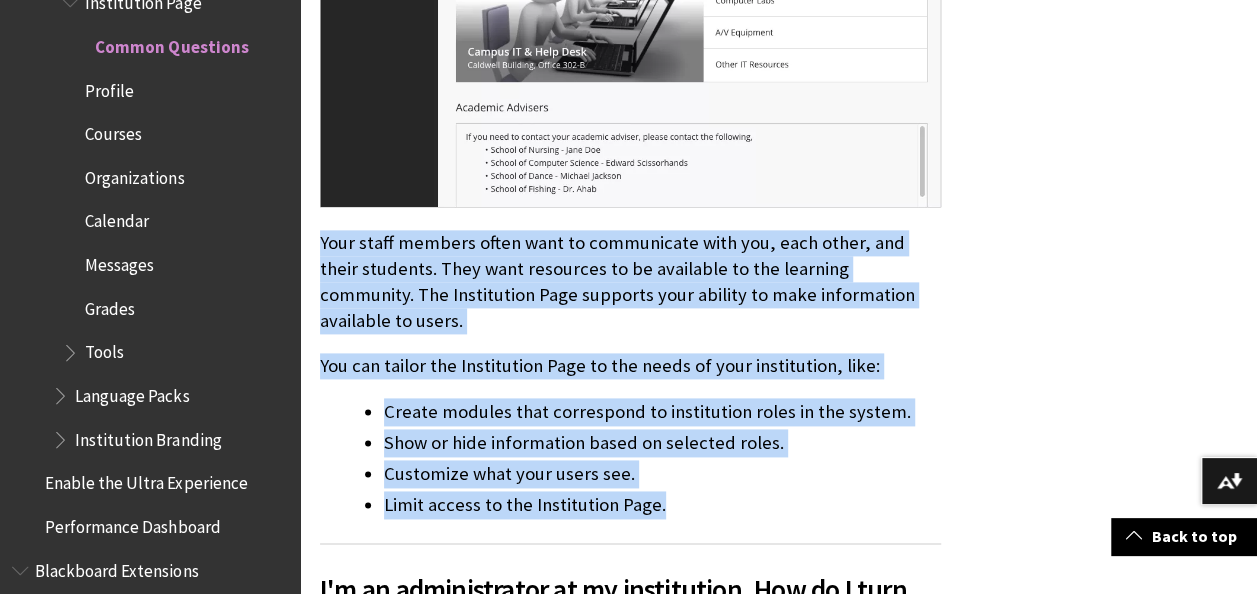 drag, startPoint x: 313, startPoint y: 222, endPoint x: 684, endPoint y: 455, distance: 438.09818 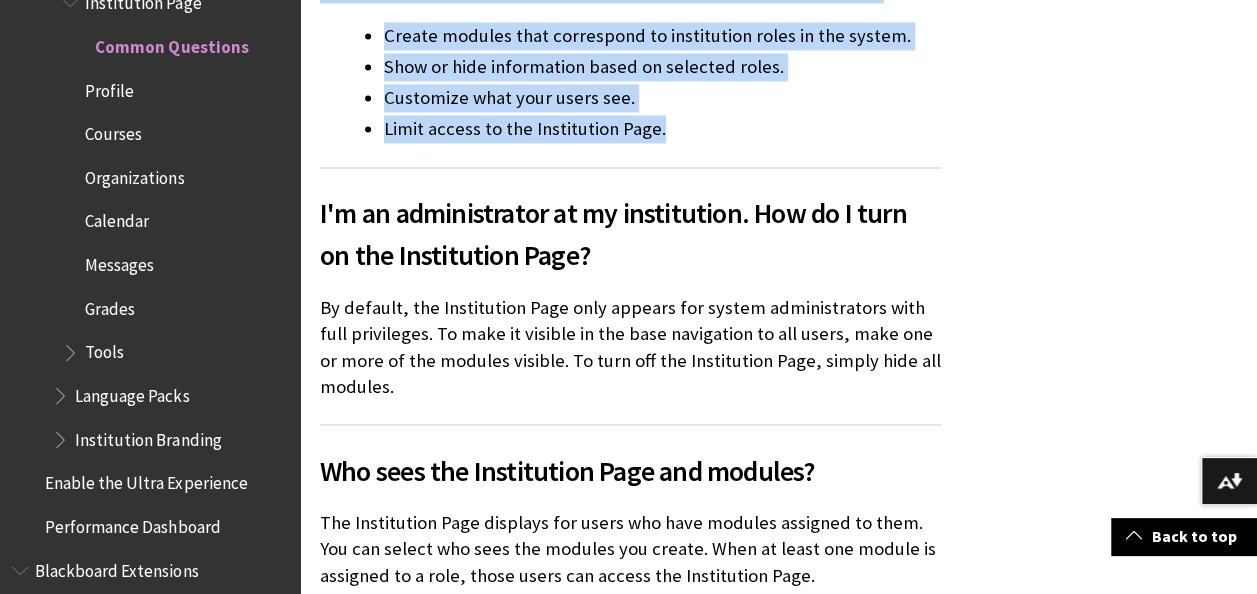 scroll, scrollTop: 1542, scrollLeft: 0, axis: vertical 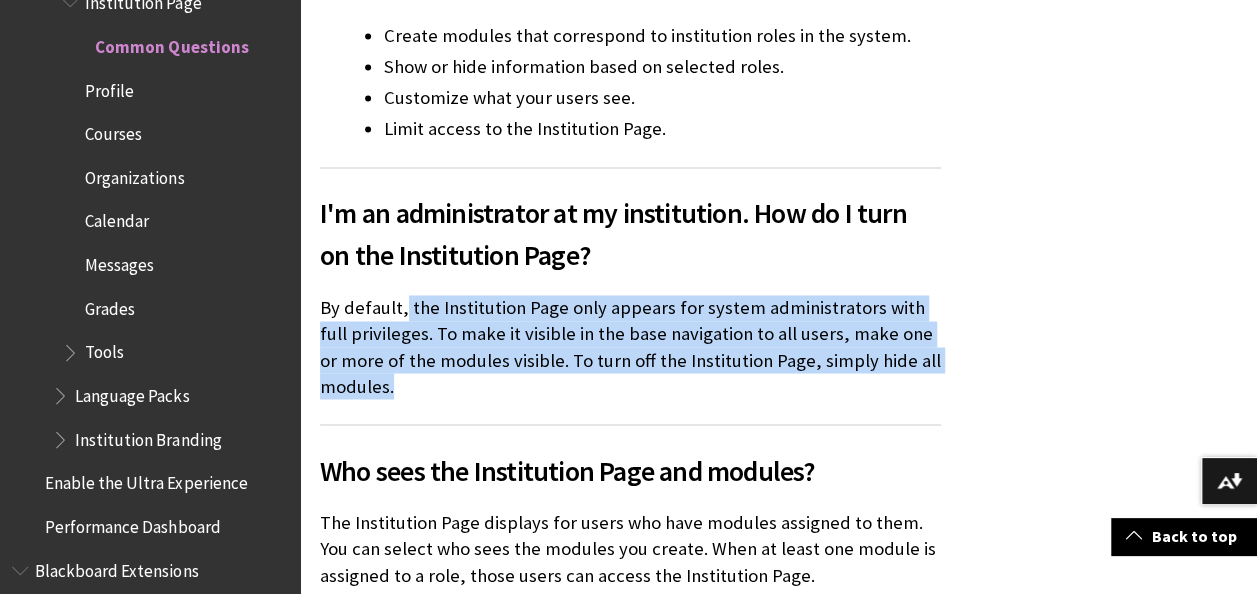 drag, startPoint x: 402, startPoint y: 248, endPoint x: 426, endPoint y: 331, distance: 86.40023 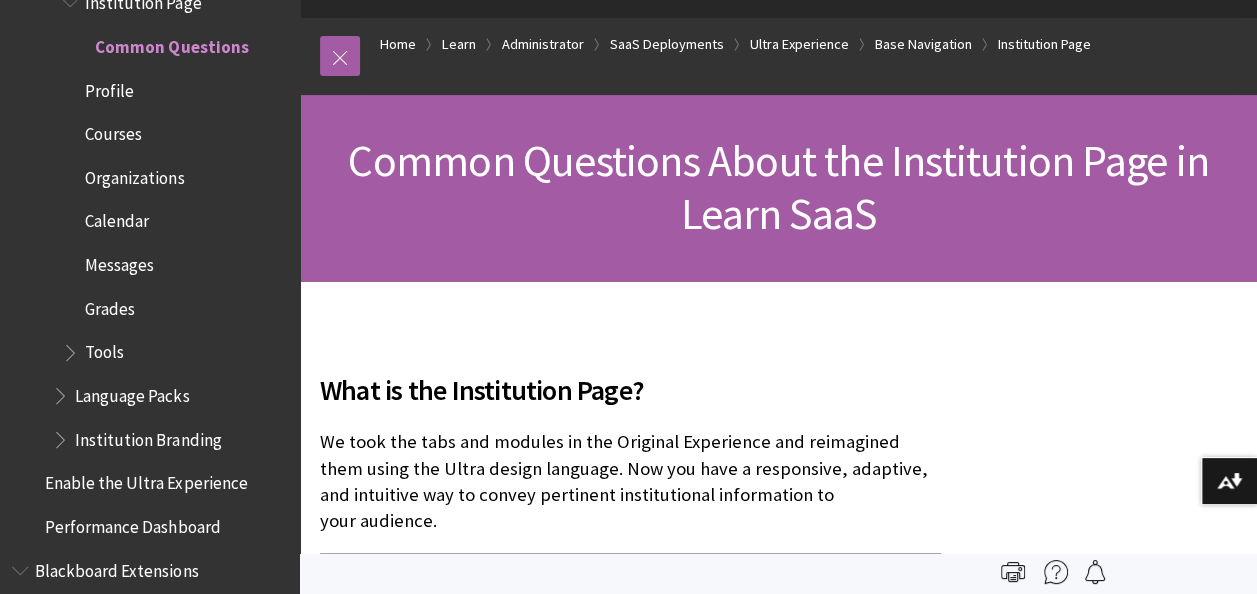scroll, scrollTop: 0, scrollLeft: 0, axis: both 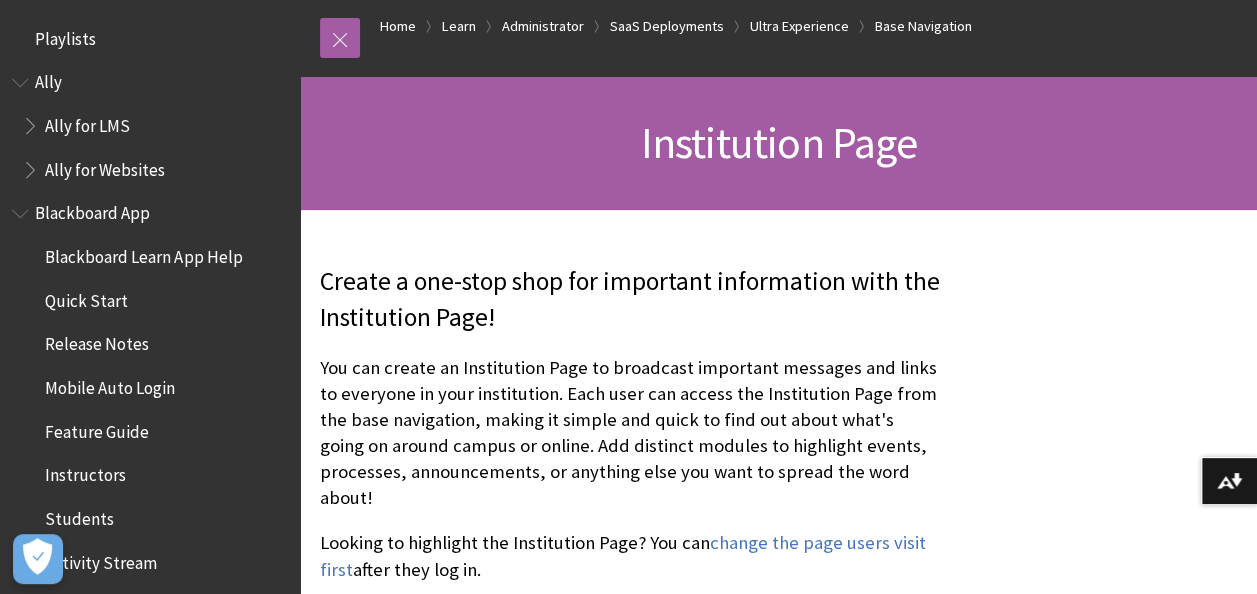 click on "You can create an Institution Page to broadcast important messages and links to everyone in your institution. Each user can access the Institution Page from the base navigation, making it simple and quick to find out about what's going on around campus or online. Add distinct modules to highlight events, processes, announcements, or anything else you want to spread the word about!" at bounding box center (630, 433) 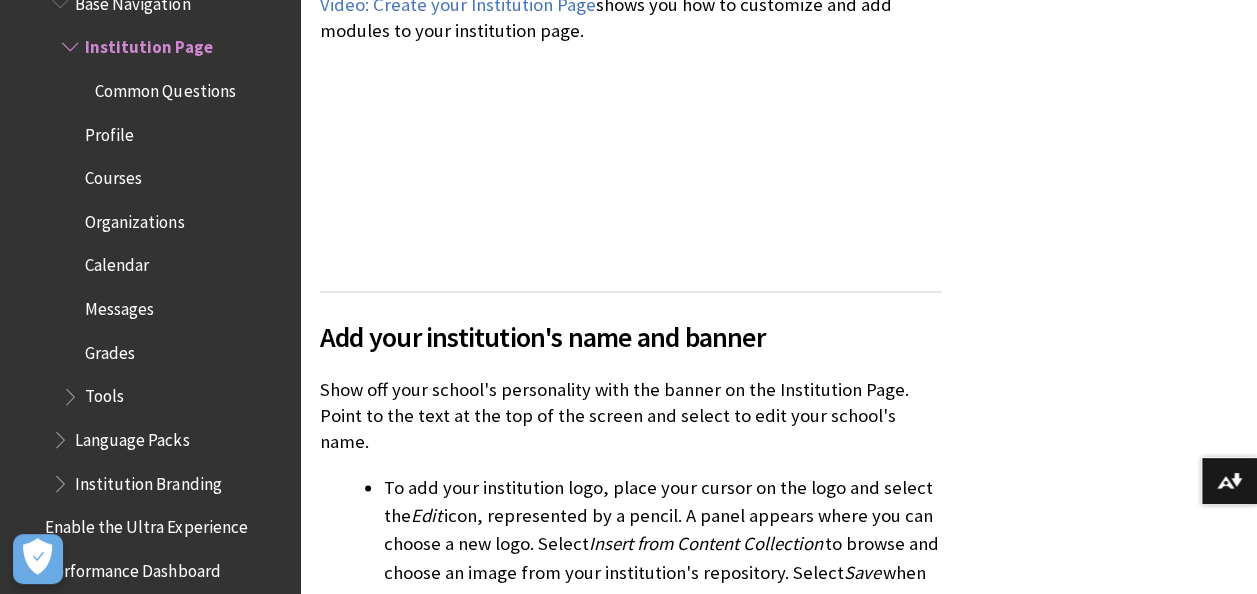 scroll, scrollTop: 1548, scrollLeft: 0, axis: vertical 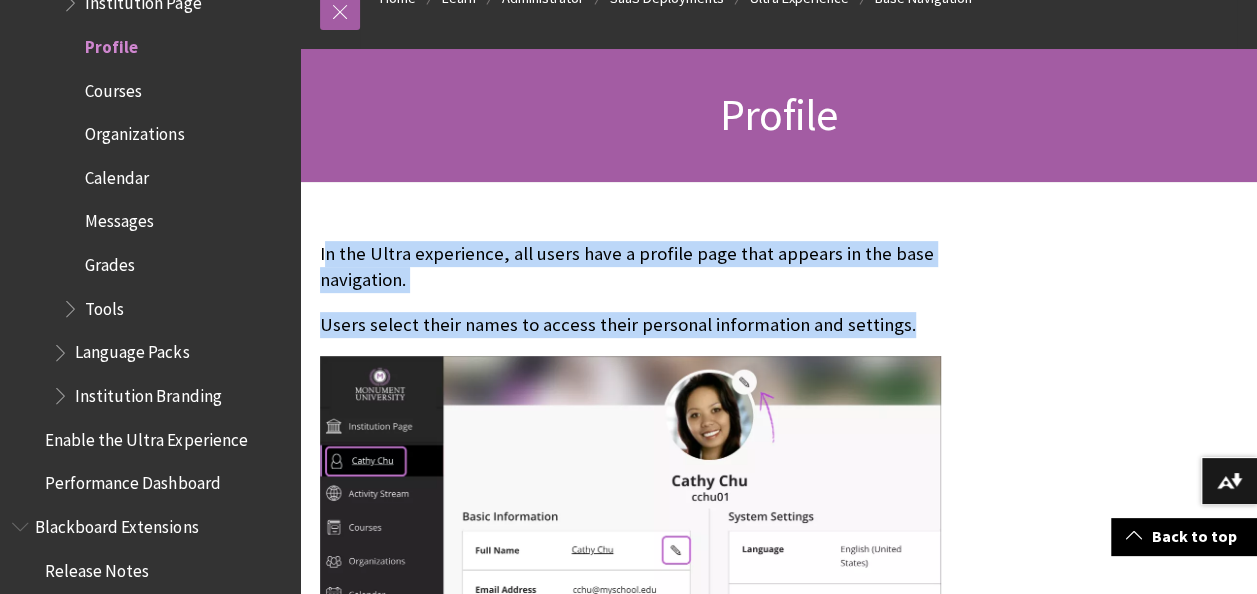drag, startPoint x: 322, startPoint y: 262, endPoint x: 953, endPoint y: 338, distance: 635.56036 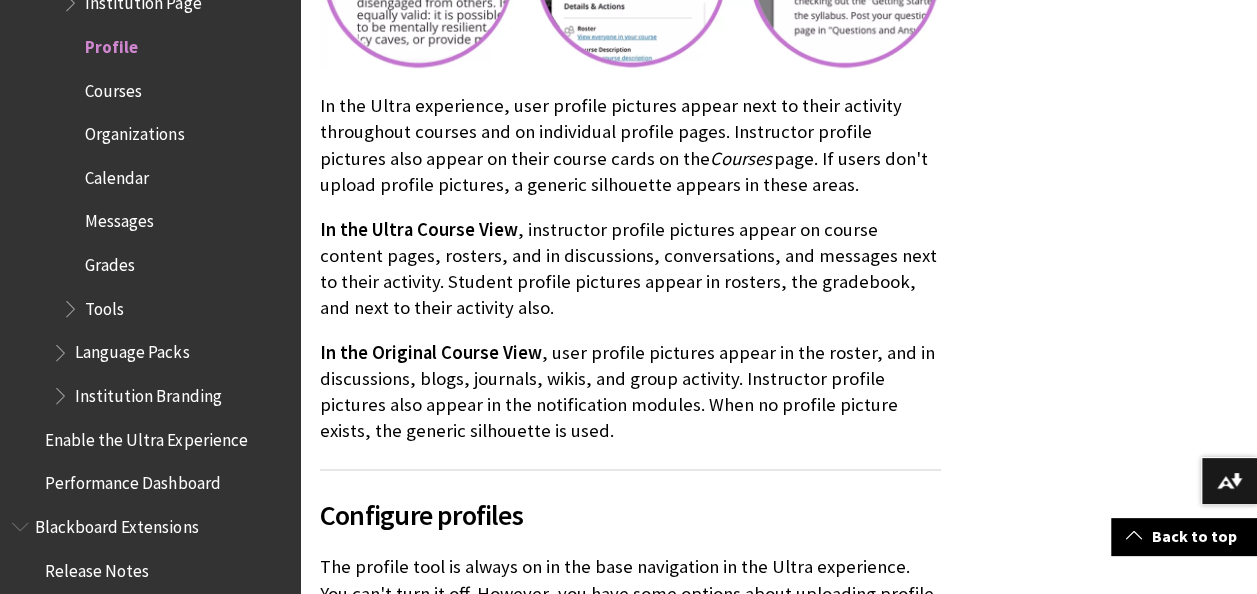 scroll, scrollTop: 1249, scrollLeft: 0, axis: vertical 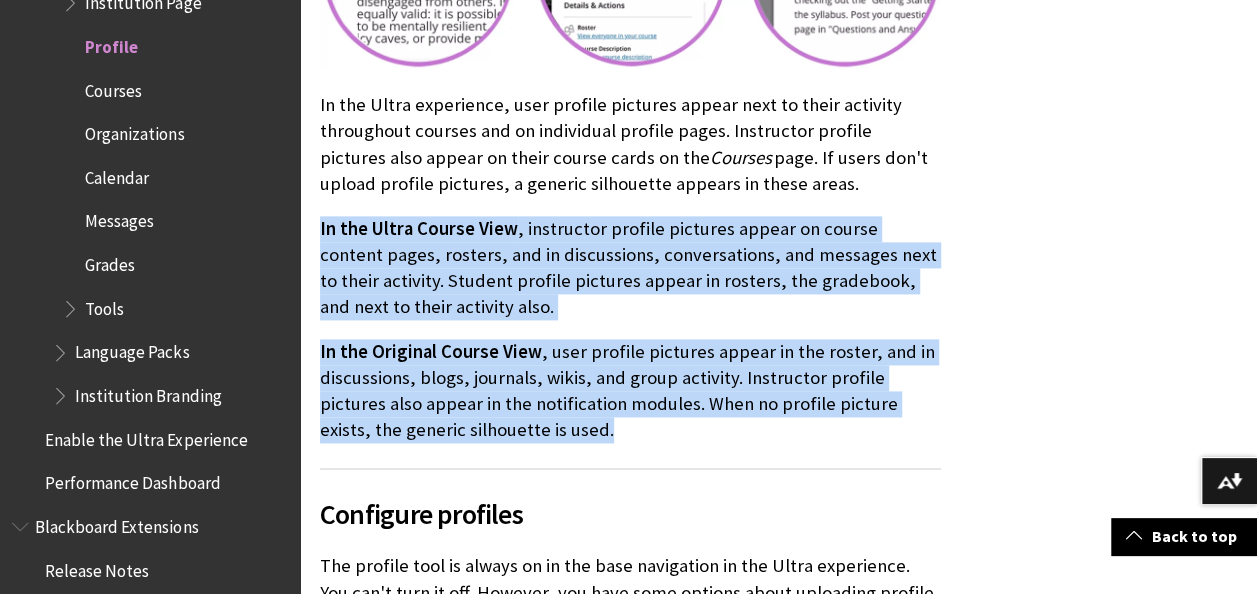 drag, startPoint x: 305, startPoint y: 232, endPoint x: 523, endPoint y: 428, distance: 293.15524 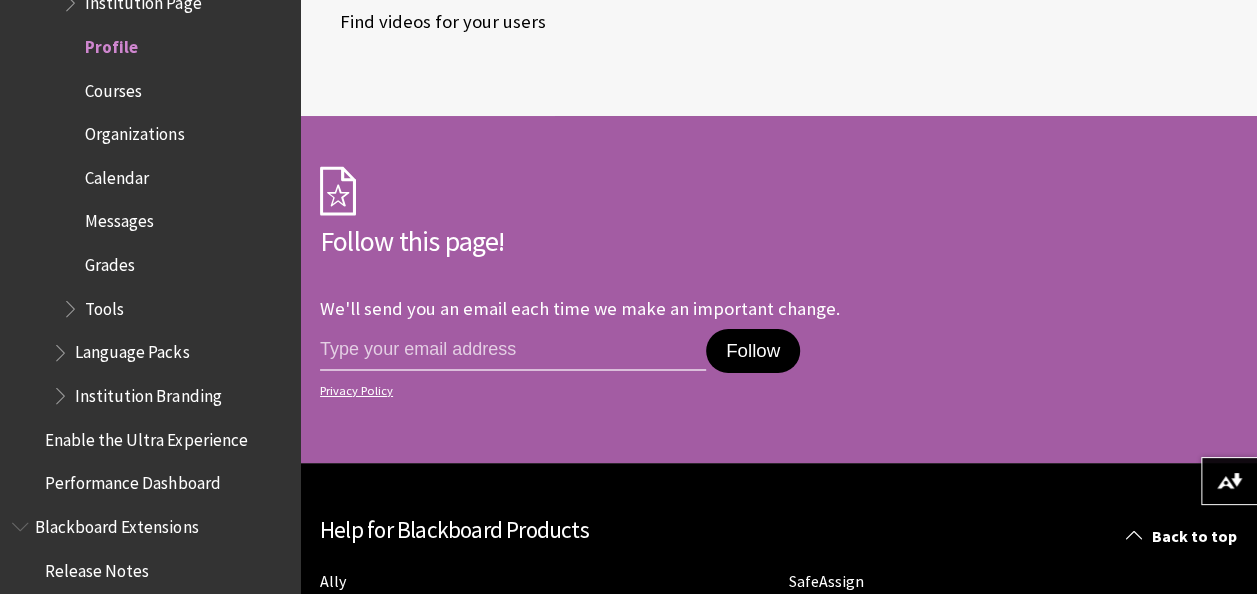scroll, scrollTop: 3462, scrollLeft: 0, axis: vertical 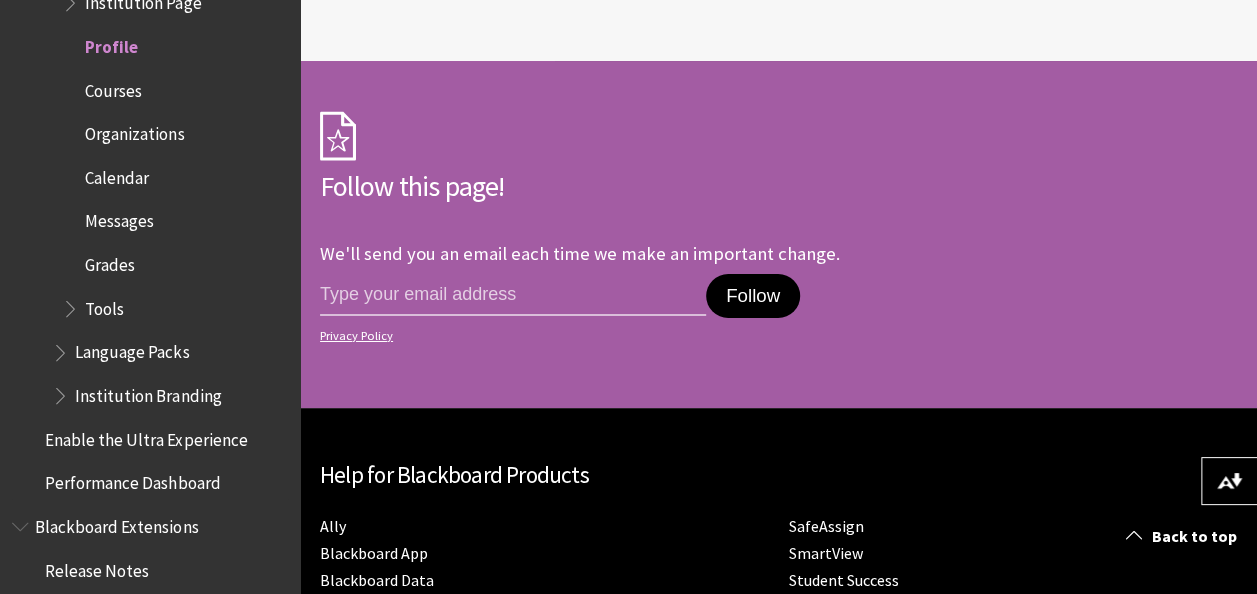 click on "Courses" at bounding box center [113, 87] 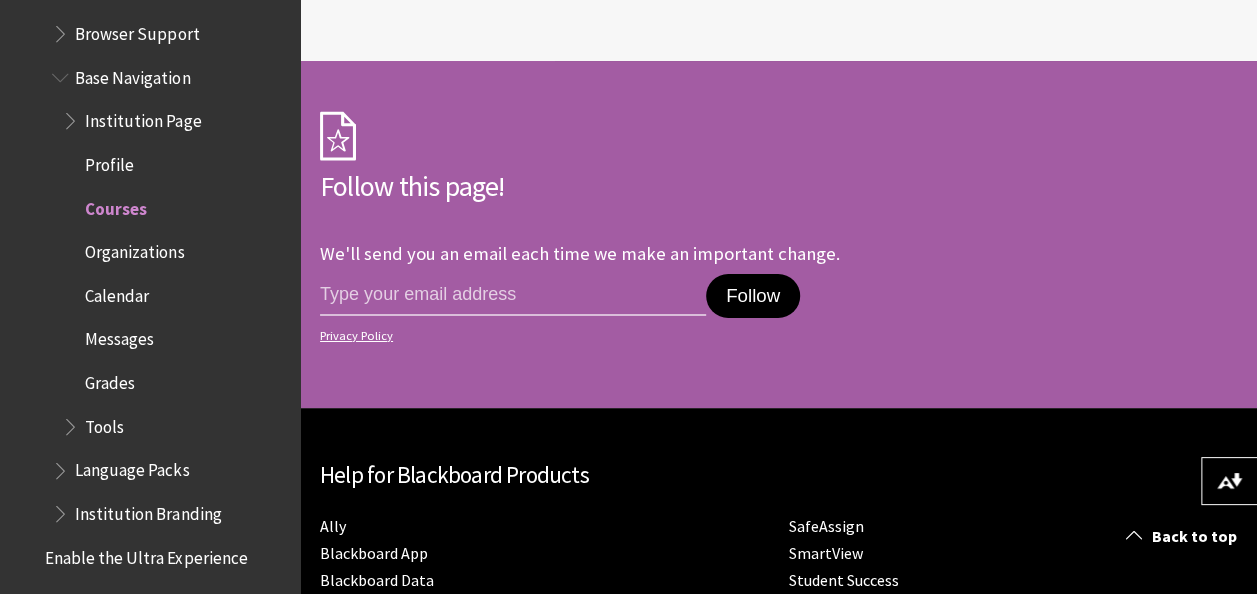 scroll, scrollTop: 2717, scrollLeft: 0, axis: vertical 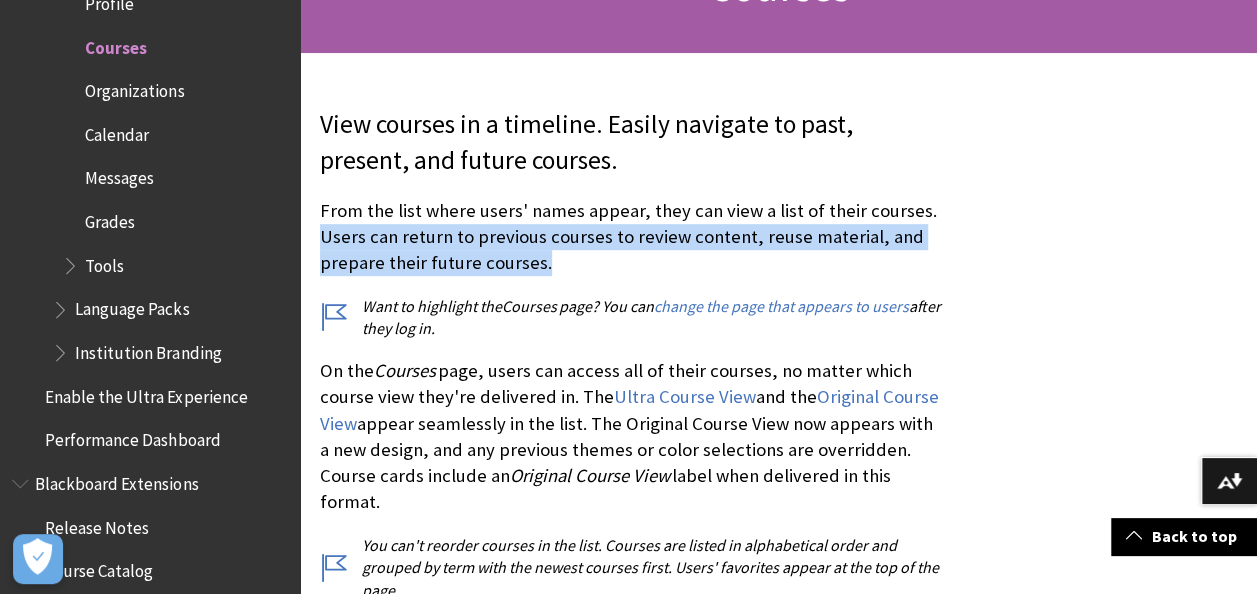 drag, startPoint x: 320, startPoint y: 241, endPoint x: 540, endPoint y: 262, distance: 221 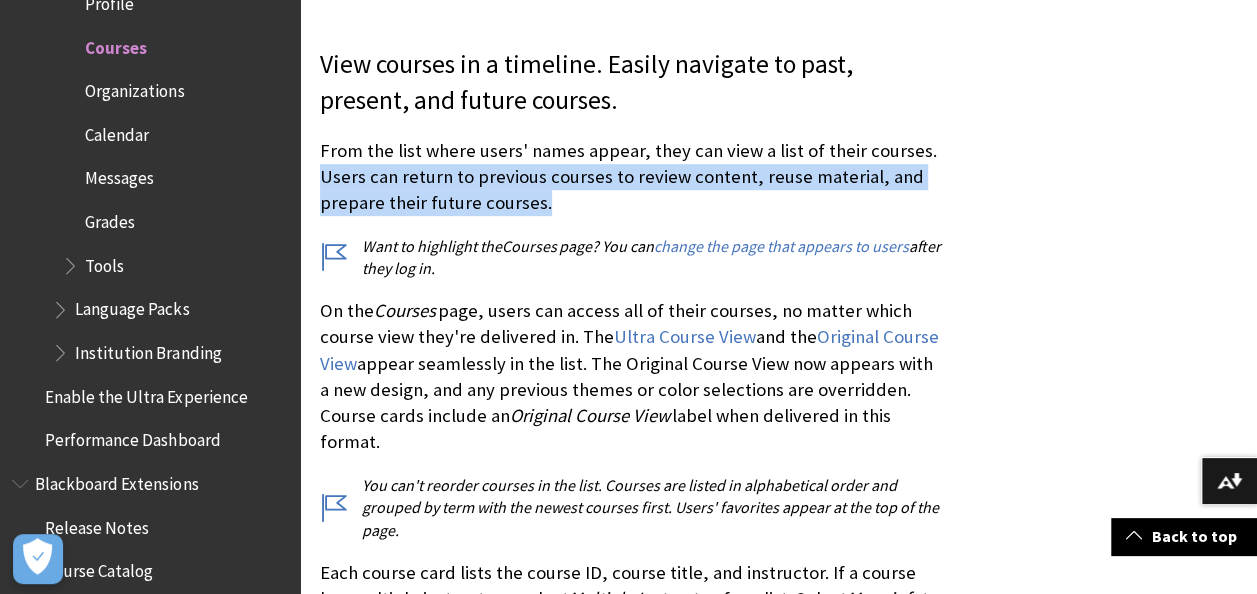 scroll, scrollTop: 470, scrollLeft: 0, axis: vertical 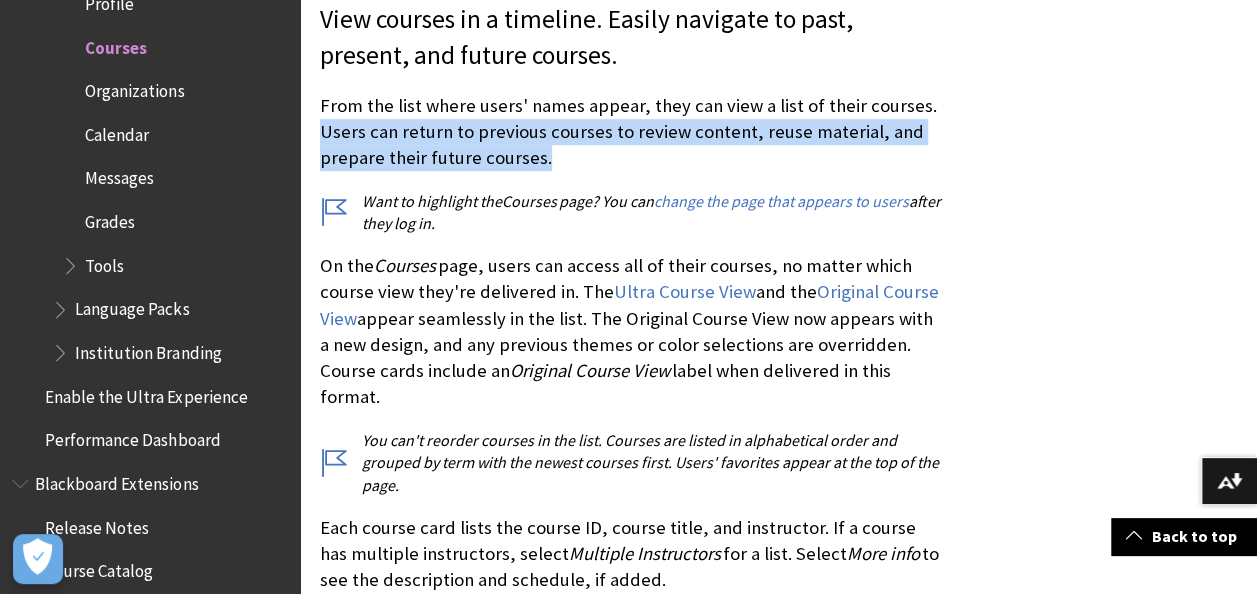 drag, startPoint x: 316, startPoint y: 271, endPoint x: 928, endPoint y: 374, distance: 620.60693 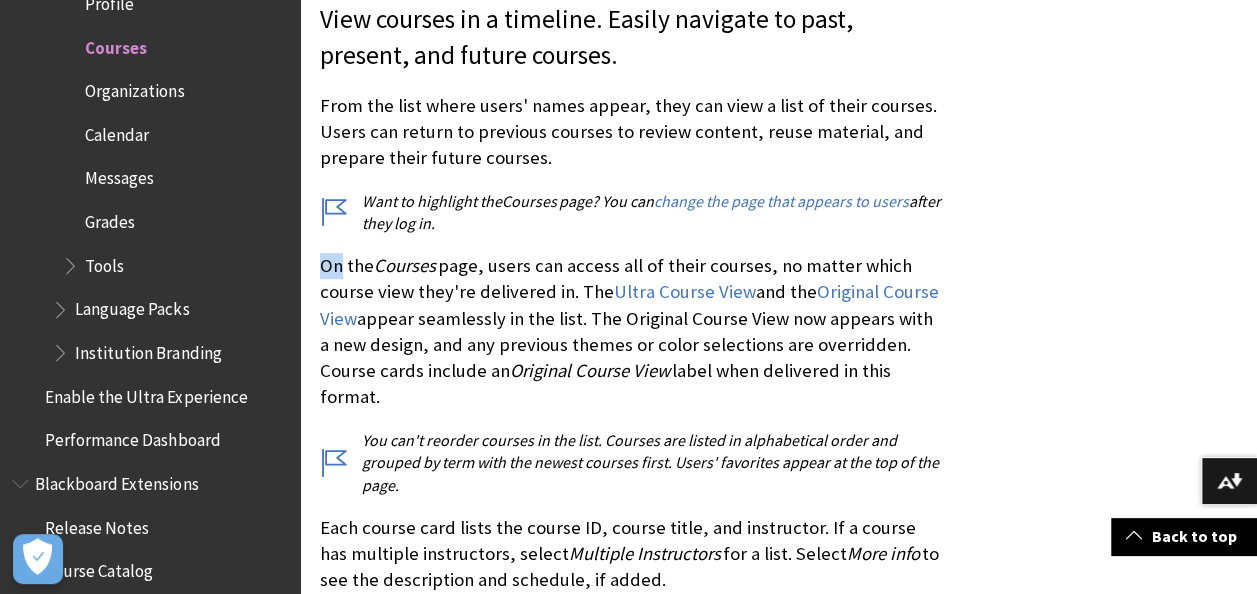 click on "View courses in a timeline. Easily navigate to past, present, and future courses. From the list where users' names appear, they can view a list of their courses. Users can return to previous courses to review content, reuse material, and prepare their future courses. Want to highlight the  Courses  page? You can  change the page that appears to users  after they log in. On the  Courses  page, users can access all of their courses, no matter which course view they're delivered in. The  Ultra Course View  and the  Original Course View  appear seamlessly in the list. The Original Course View now appears with a new design, and any previous themes or color selections are overridden. Course cards include an  Original Course View  label when delivered in this format. Each course card lists the course ID, course title, and instructor. If a course has multiple instructors, select  Multiple Instructors  for a list. Select" at bounding box center (630, 1568) 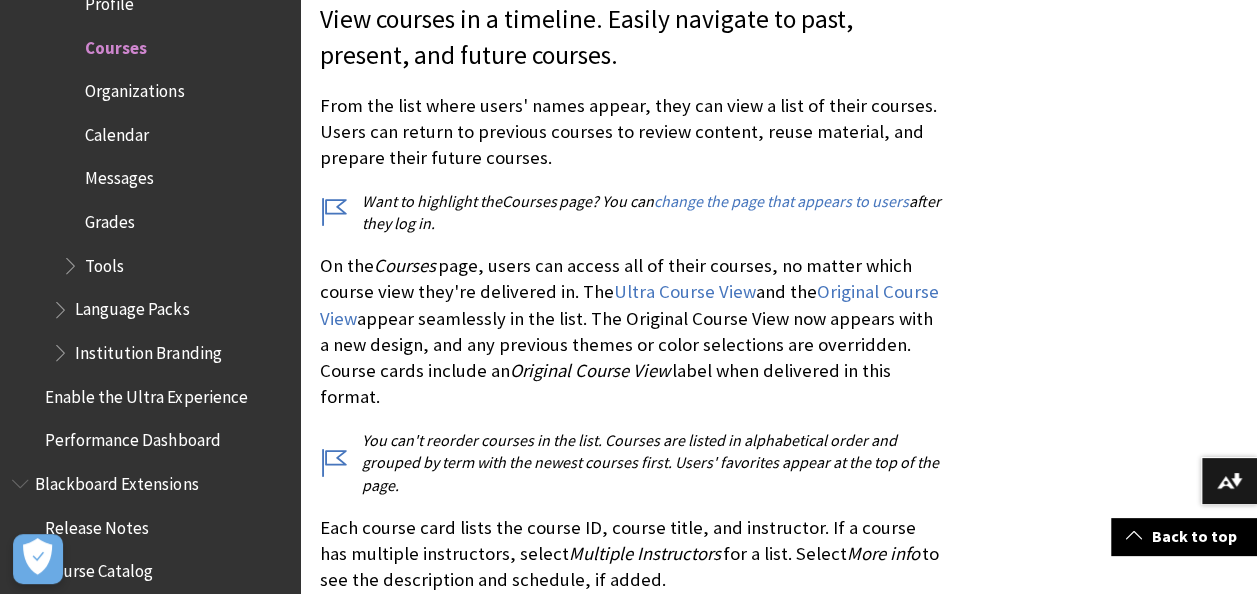 click on "View courses in a timeline. Easily navigate to past, present, and future courses. From the list where users' names appear, they can view a list of their courses. Users can return to previous courses to review content, reuse material, and prepare their future courses. Want to highlight the  Courses  page? You can  change the page that appears to users  after they log in. On the  Courses  page, users can access all of their courses, no matter which course view they're delivered in. The  Ultra Course View  and the  Original Course View  appear seamlessly in the list. The Original Course View now appears with a new design, and any previous themes or color selections are overridden. Course cards include an  Original Course View  label when delivered in this format. You can't reorder courses in the list. Courses are listed in alphabetical order and grouped by term with the newest courses first. Users' favorites appear at the top of the page. Multiple Instructors  for a list. Select  More info Users can view the" at bounding box center (630, 868) 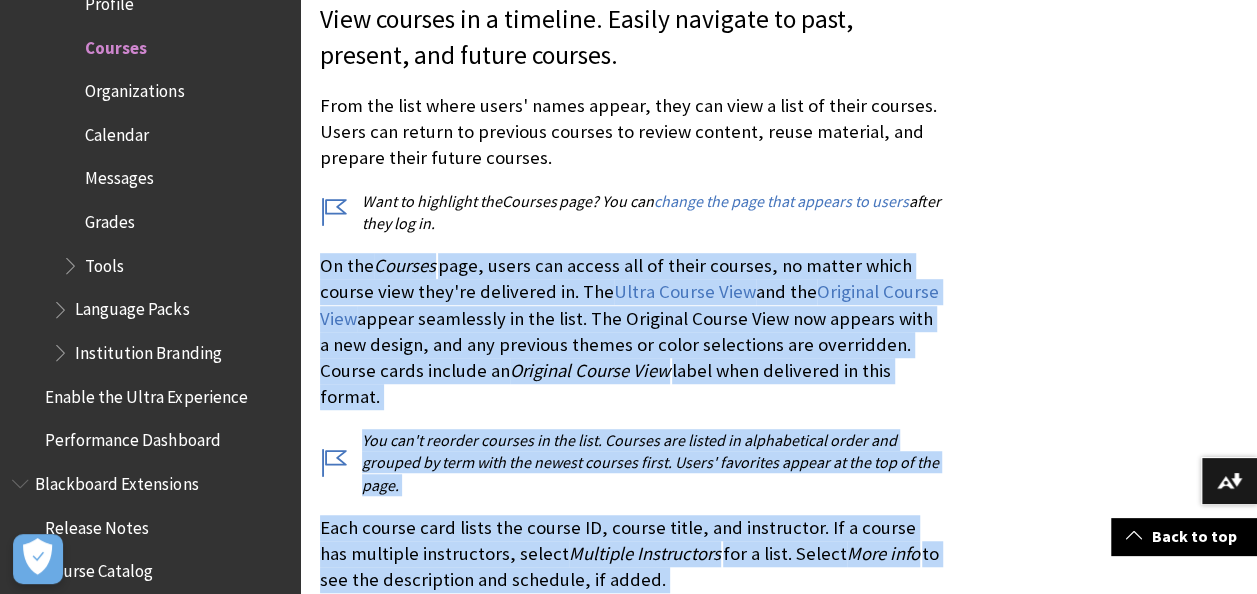 drag, startPoint x: 310, startPoint y: 264, endPoint x: 686, endPoint y: 574, distance: 487.3151 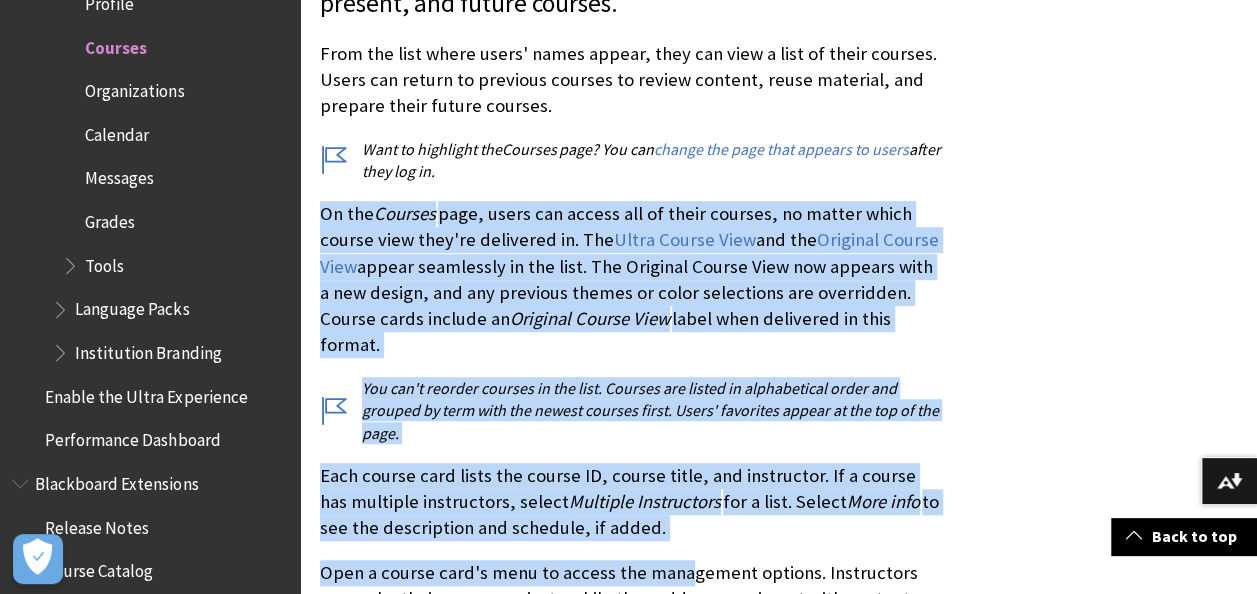scroll, scrollTop: 549, scrollLeft: 0, axis: vertical 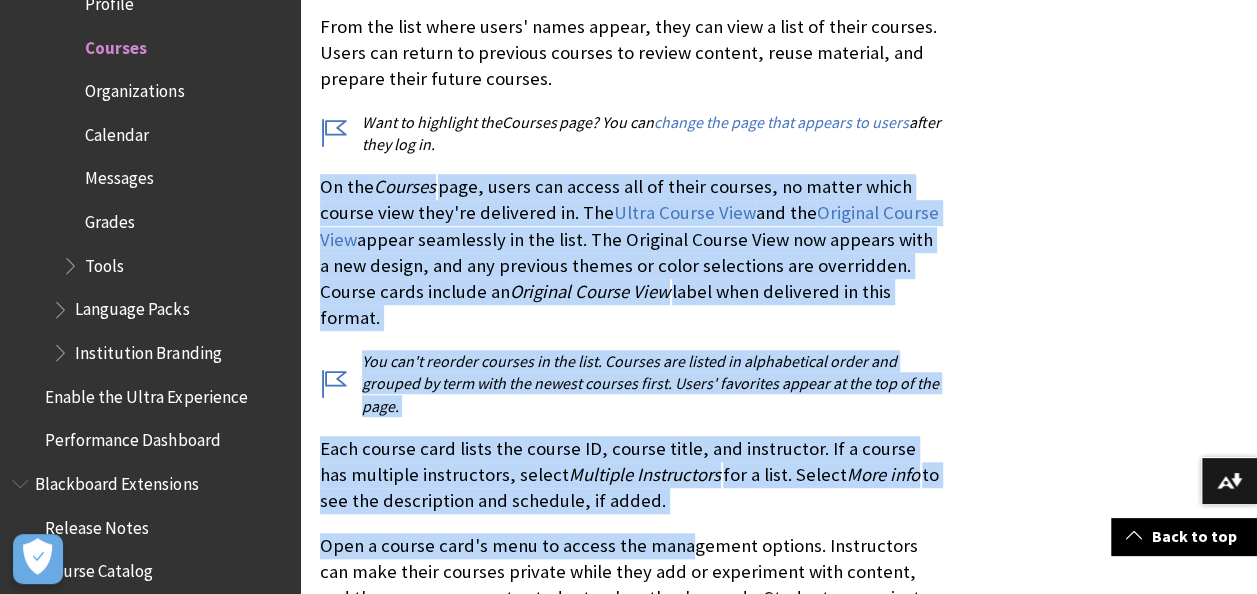 click on "Each course card lists the course ID, course title, and instructor. If a course has multiple instructors, select  Multiple Instructors  for a list. Select  More info  to see the description and schedule, if added." at bounding box center (630, 475) 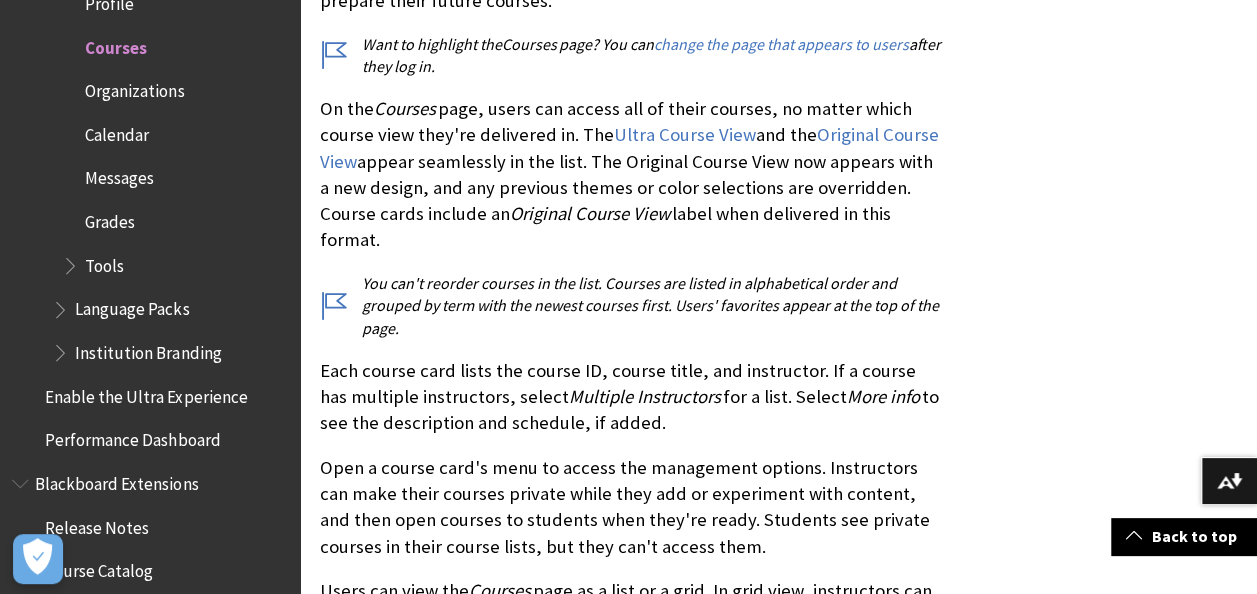 scroll, scrollTop: 633, scrollLeft: 0, axis: vertical 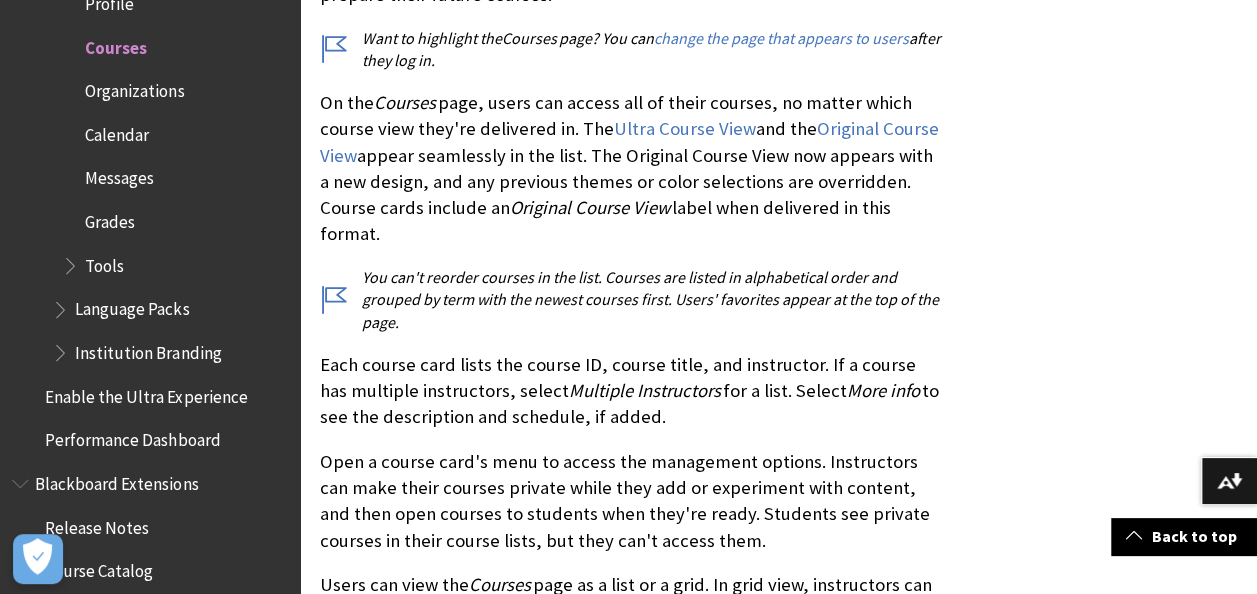 drag, startPoint x: 674, startPoint y: 396, endPoint x: 307, endPoint y: 114, distance: 462.8315 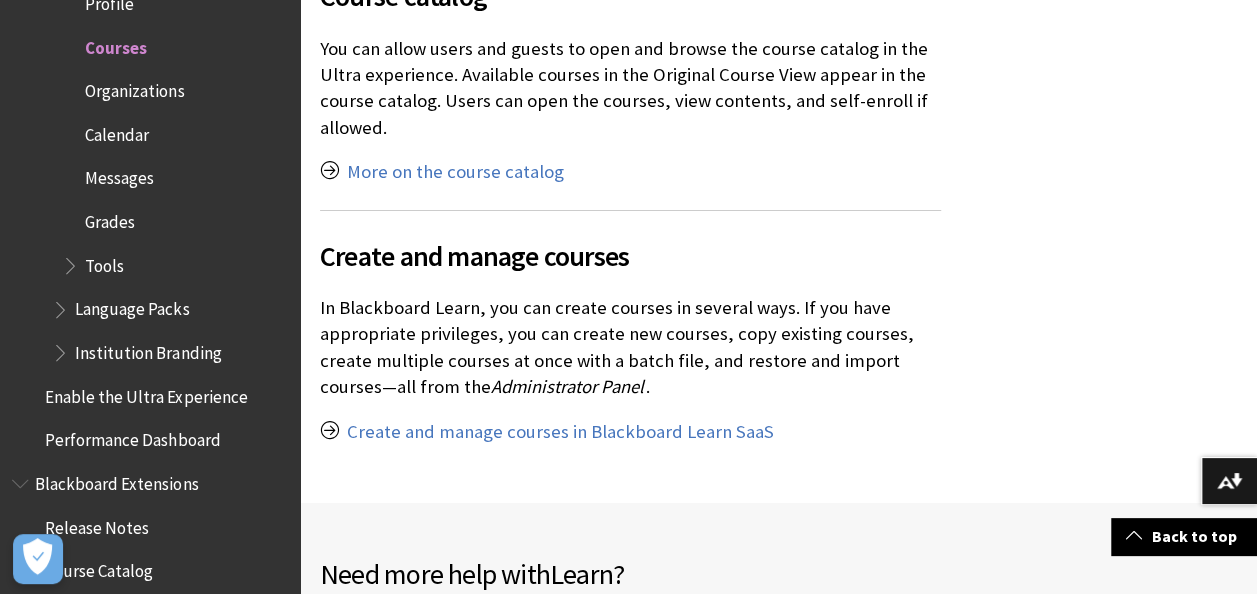 scroll, scrollTop: 3158, scrollLeft: 0, axis: vertical 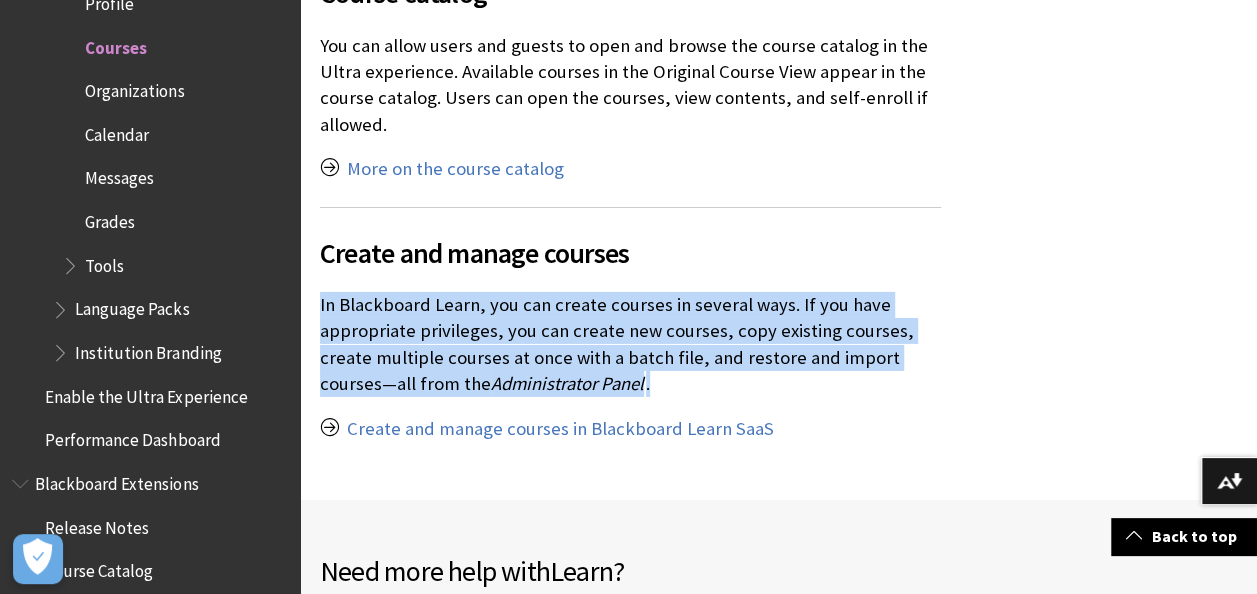 drag, startPoint x: 316, startPoint y: 274, endPoint x: 660, endPoint y: 364, distance: 355.5784 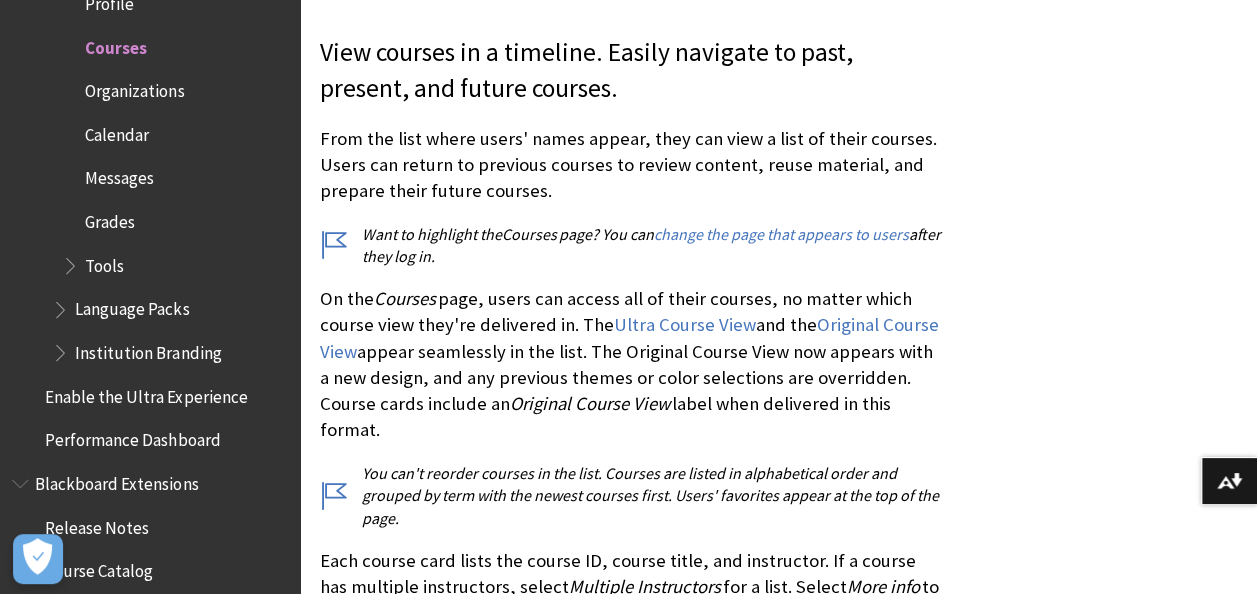 scroll, scrollTop: 456, scrollLeft: 0, axis: vertical 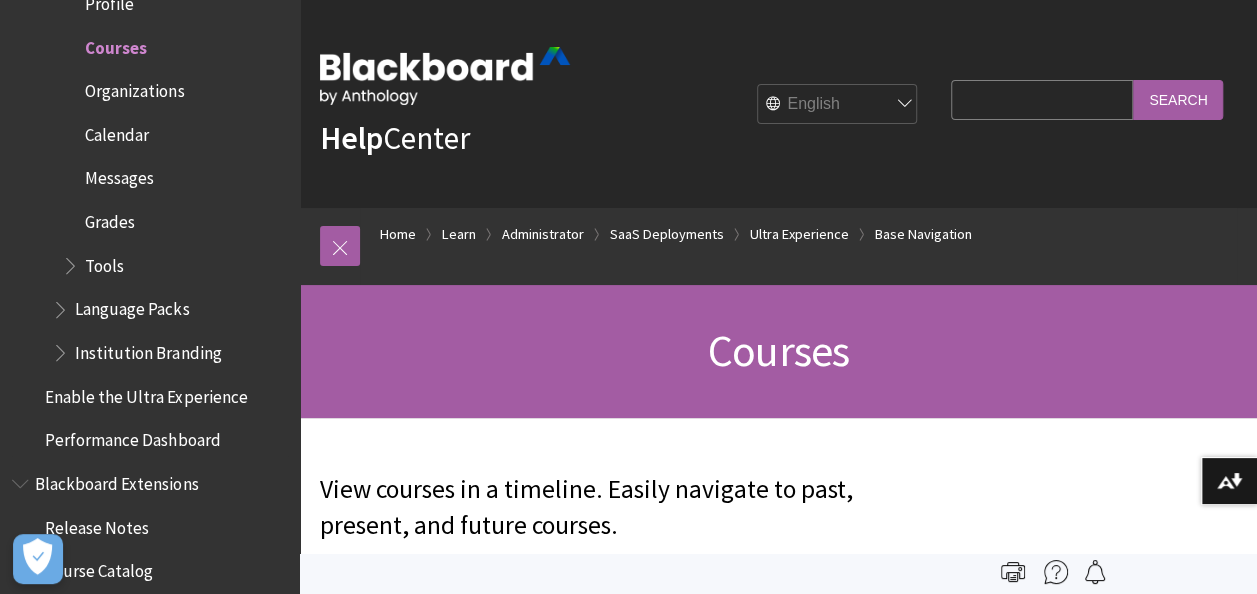 click on "Organizations" at bounding box center (175, 91) 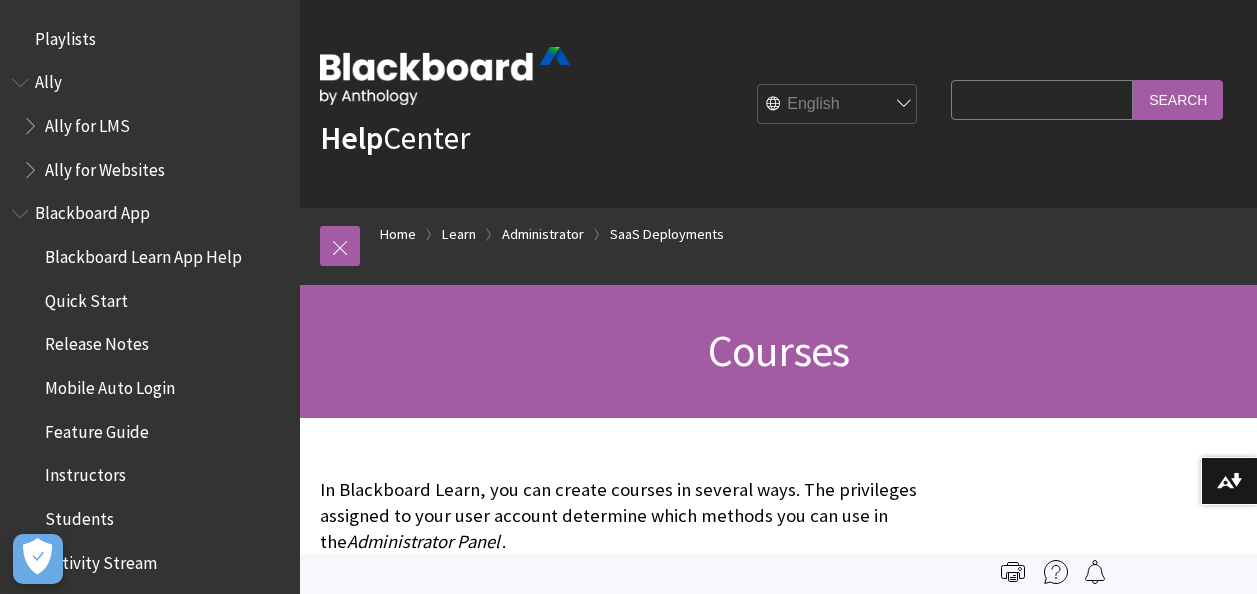 scroll, scrollTop: 0, scrollLeft: 0, axis: both 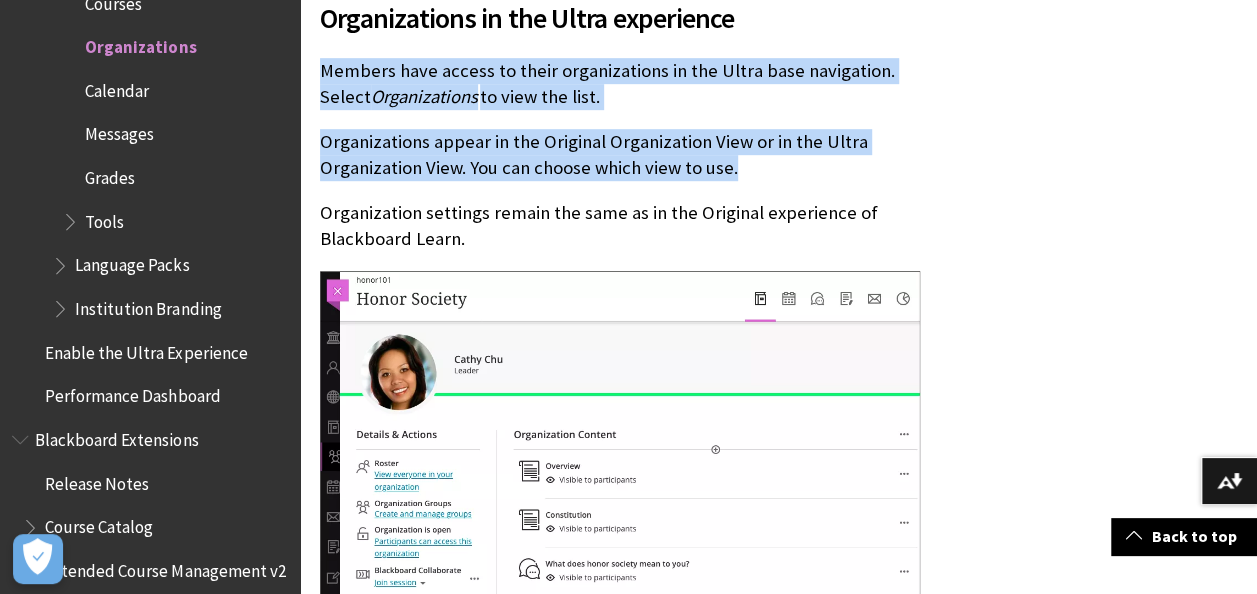 drag, startPoint x: 304, startPoint y: 68, endPoint x: 768, endPoint y: 160, distance: 473.03278 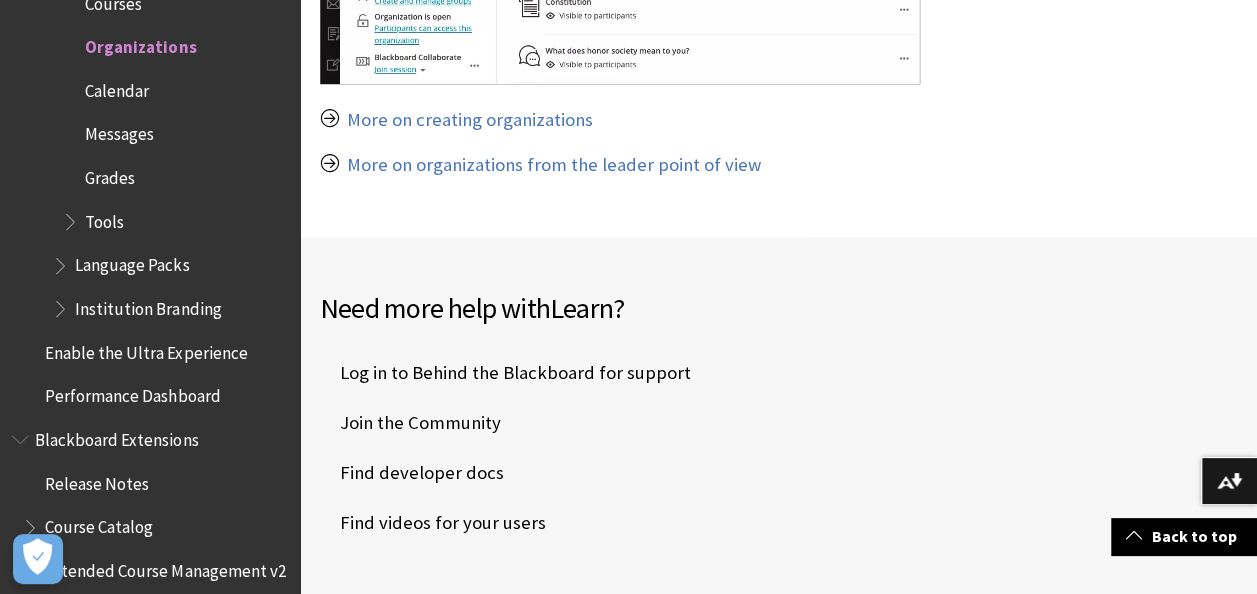scroll, scrollTop: 1022, scrollLeft: 0, axis: vertical 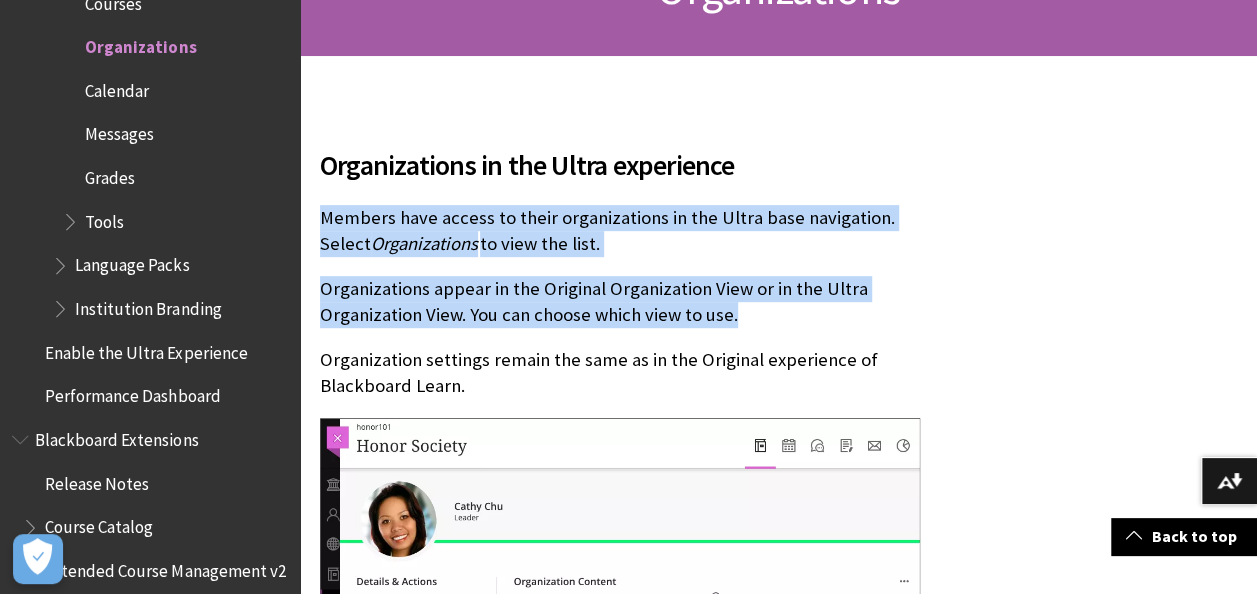click on "Members have access to their organizations in the Ultra base navigation. Select  Organizations  to view the list." at bounding box center [630, 231] 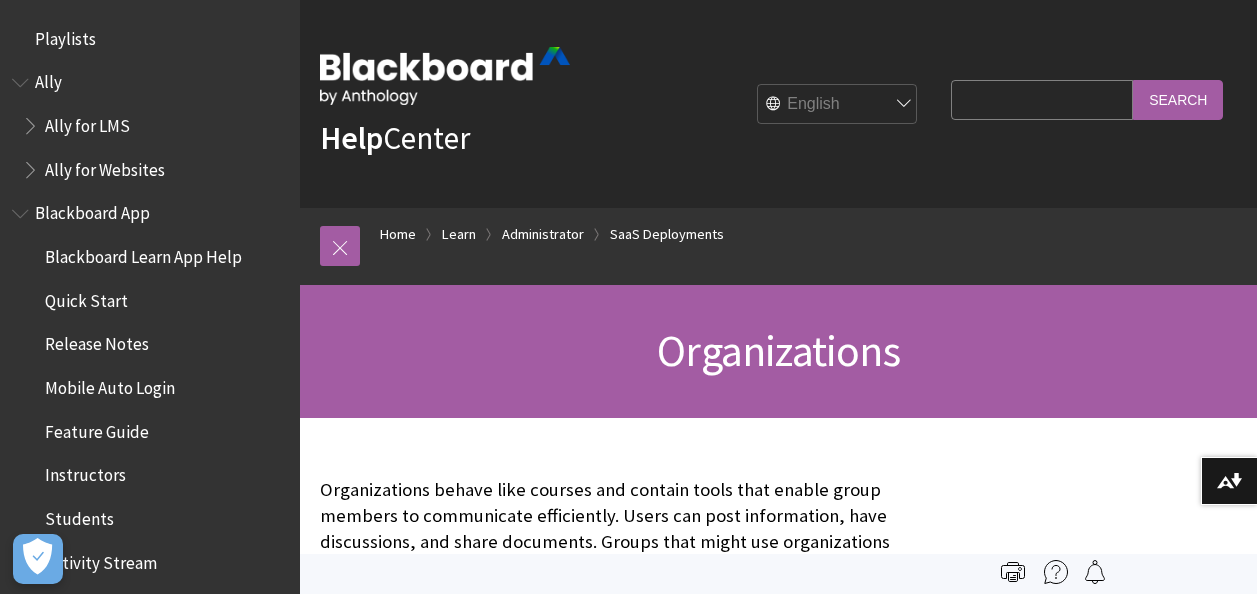 scroll, scrollTop: 0, scrollLeft: 0, axis: both 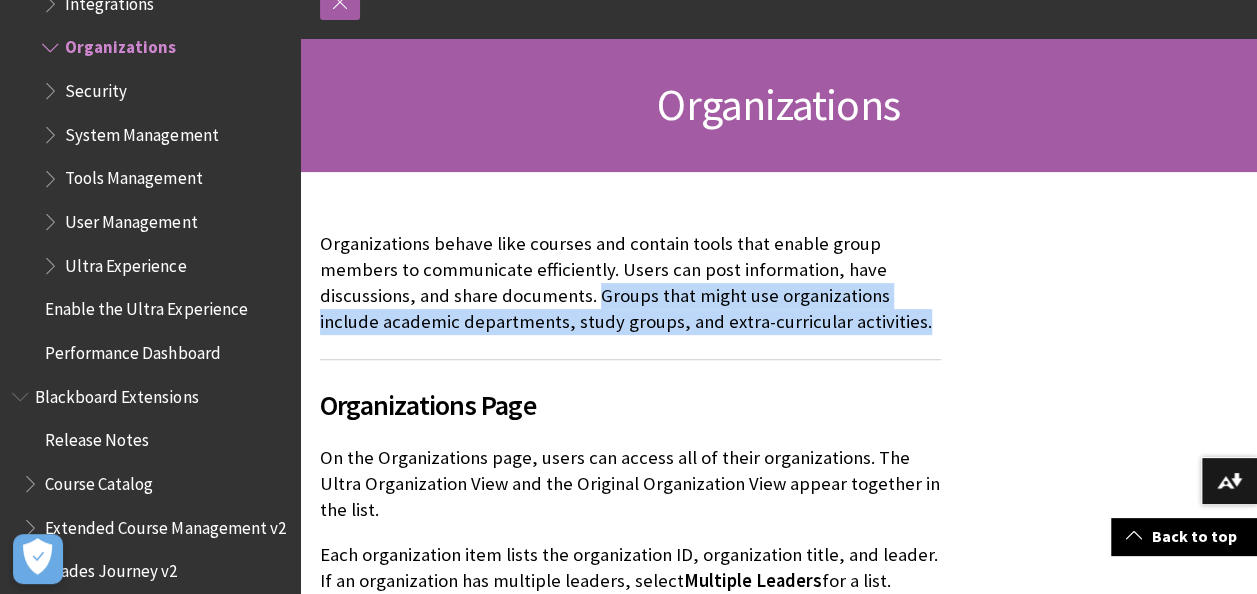 drag, startPoint x: 865, startPoint y: 332, endPoint x: 594, endPoint y: 294, distance: 273.65125 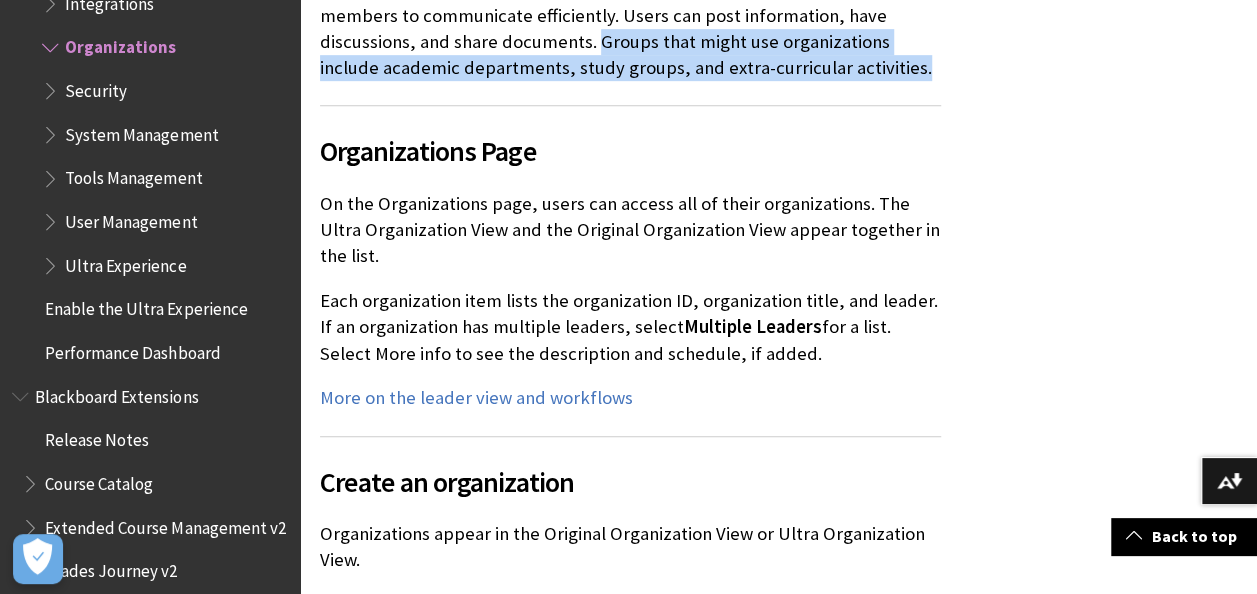 scroll, scrollTop: 499, scrollLeft: 0, axis: vertical 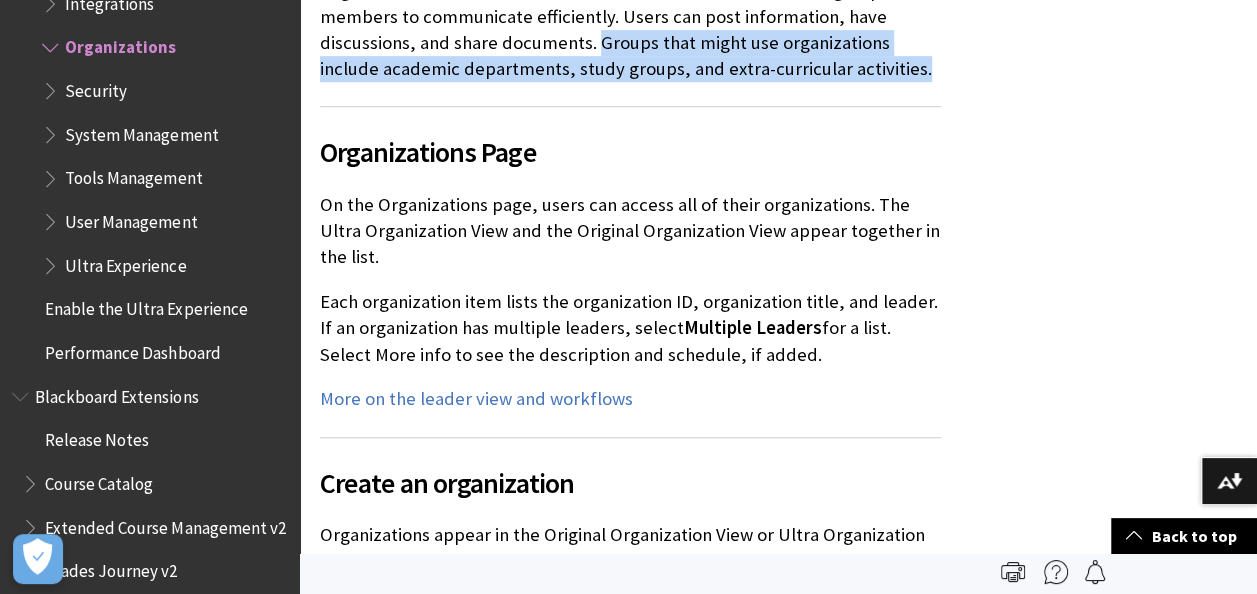 drag, startPoint x: 322, startPoint y: 190, endPoint x: 786, endPoint y: 351, distance: 491.13846 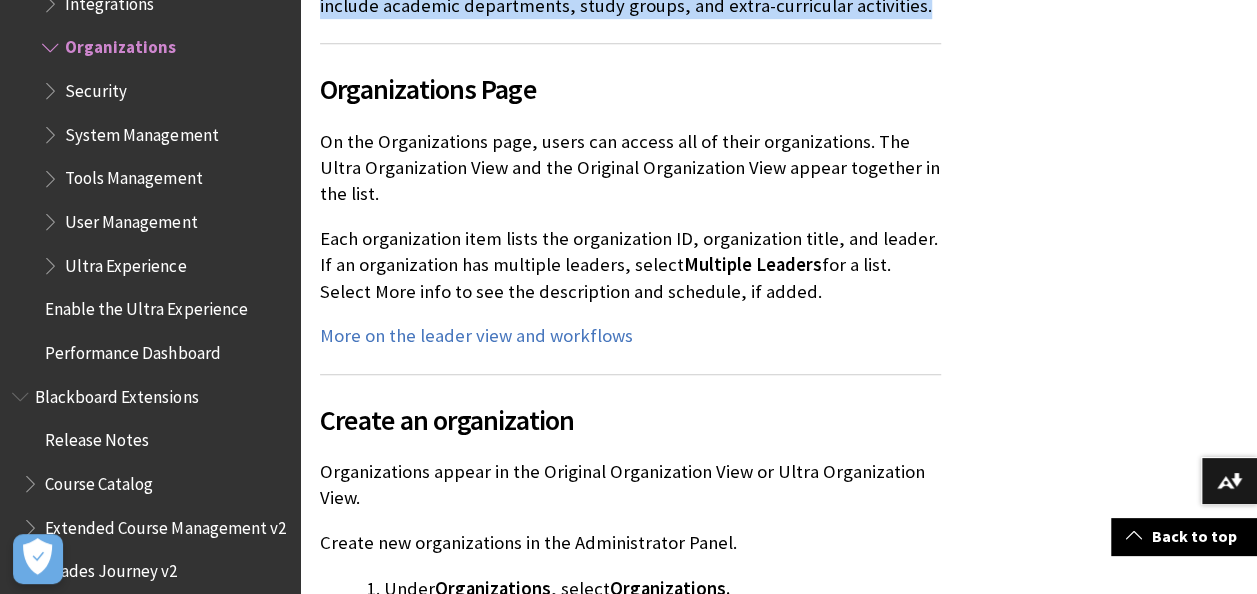 scroll, scrollTop: 590, scrollLeft: 0, axis: vertical 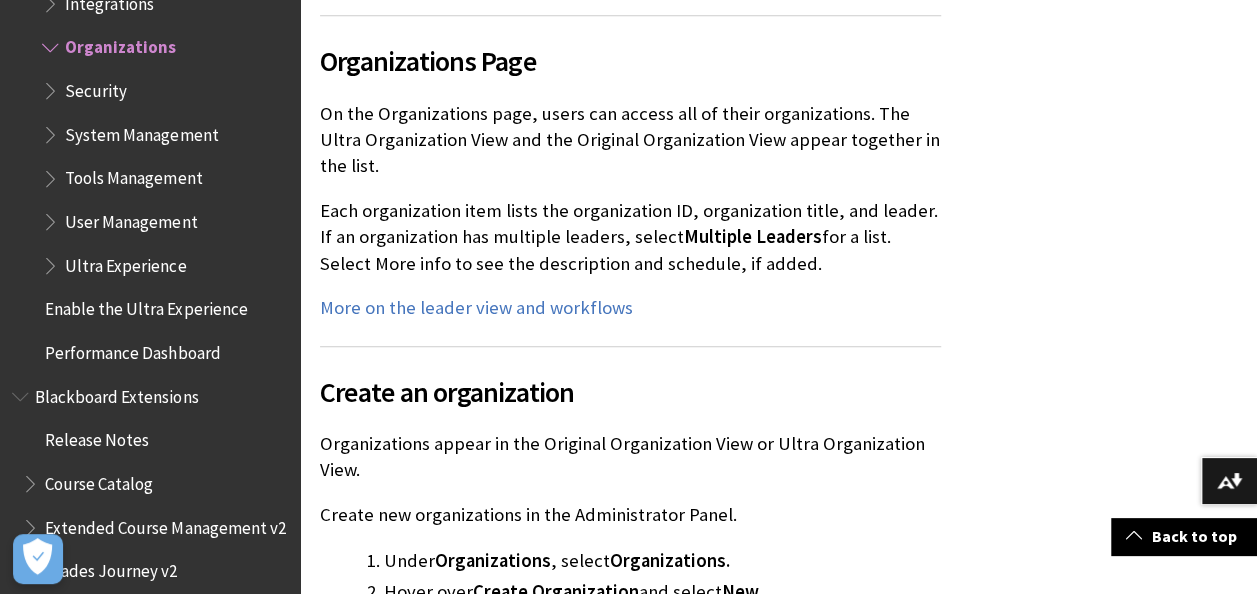copy on "On the Organizations page, users can access all of their organizations. The Ultra Organization View and the Original Organization View appear together in the list. Each organization item lists the organization ID, organization title, and leader. If an organization has multiple leaders, select  Multiple Leaders  for a list. Select More info to see the description and schedule, if added." 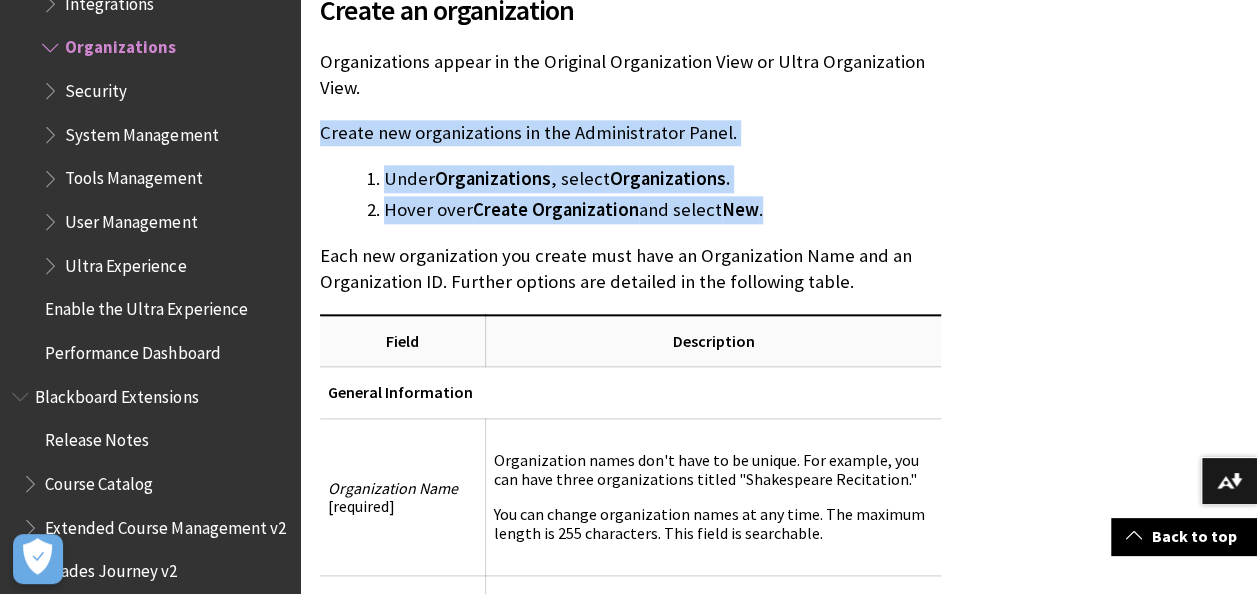 drag, startPoint x: 777, startPoint y: 213, endPoint x: 320, endPoint y: 137, distance: 463.27637 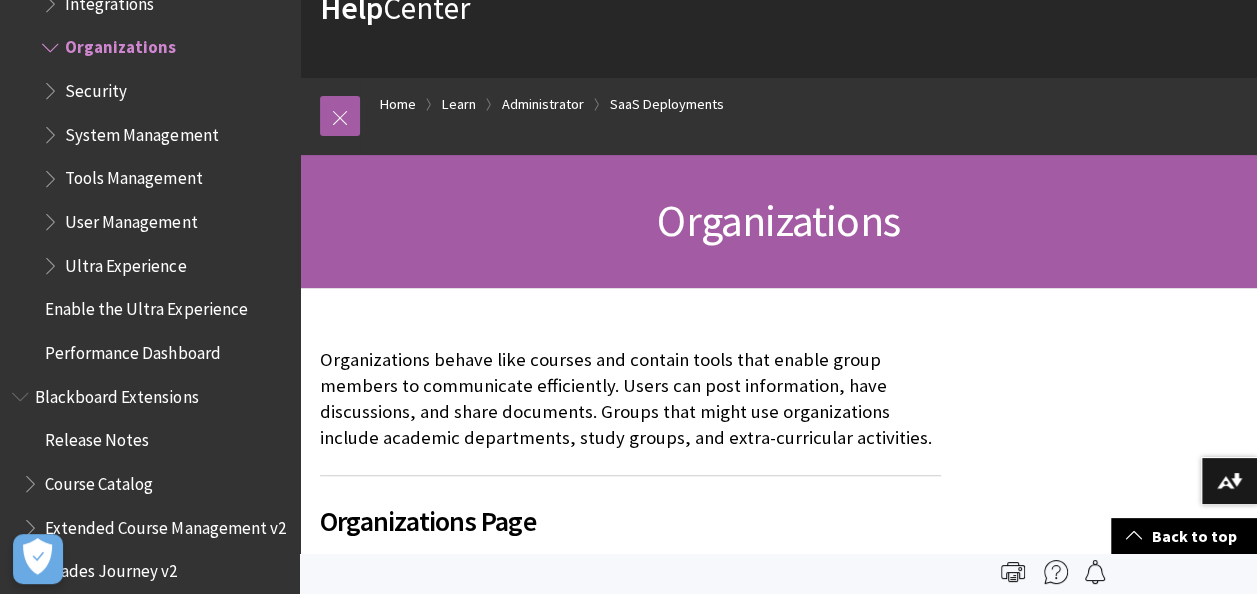 scroll, scrollTop: 0, scrollLeft: 0, axis: both 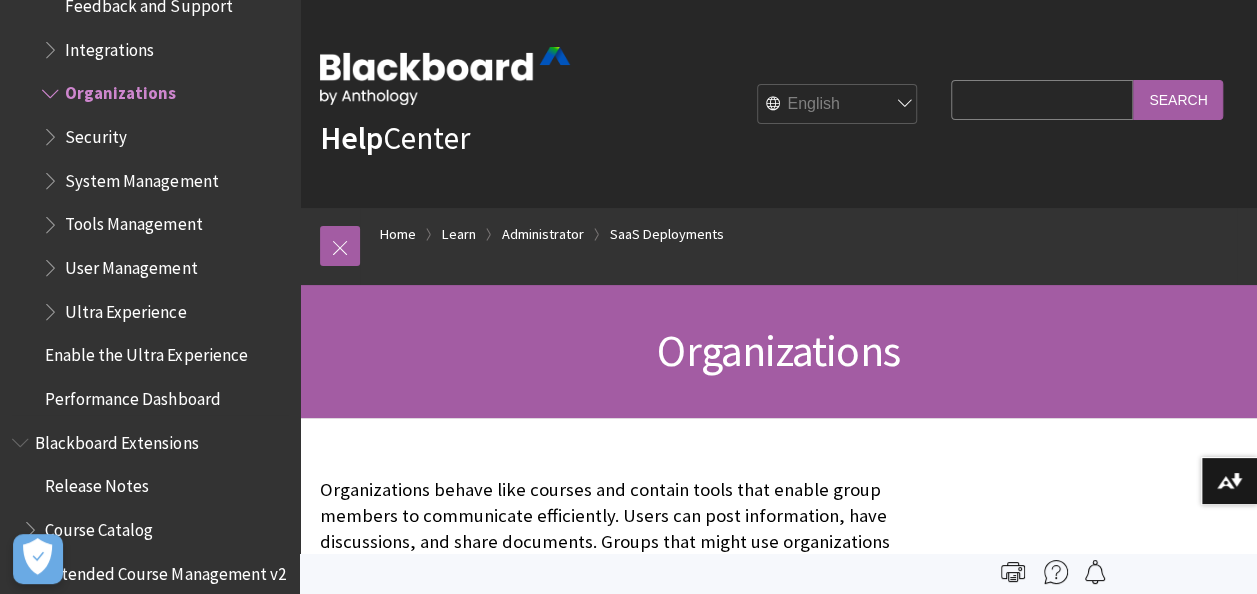 click on "Security" at bounding box center [165, 137] 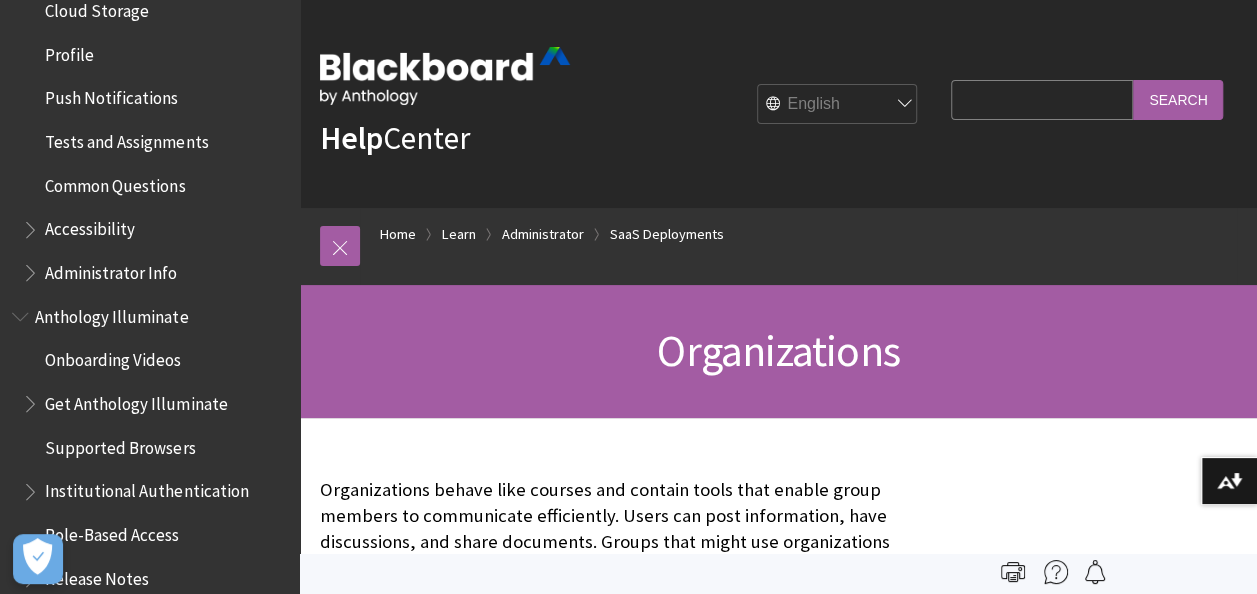scroll, scrollTop: 842, scrollLeft: 0, axis: vertical 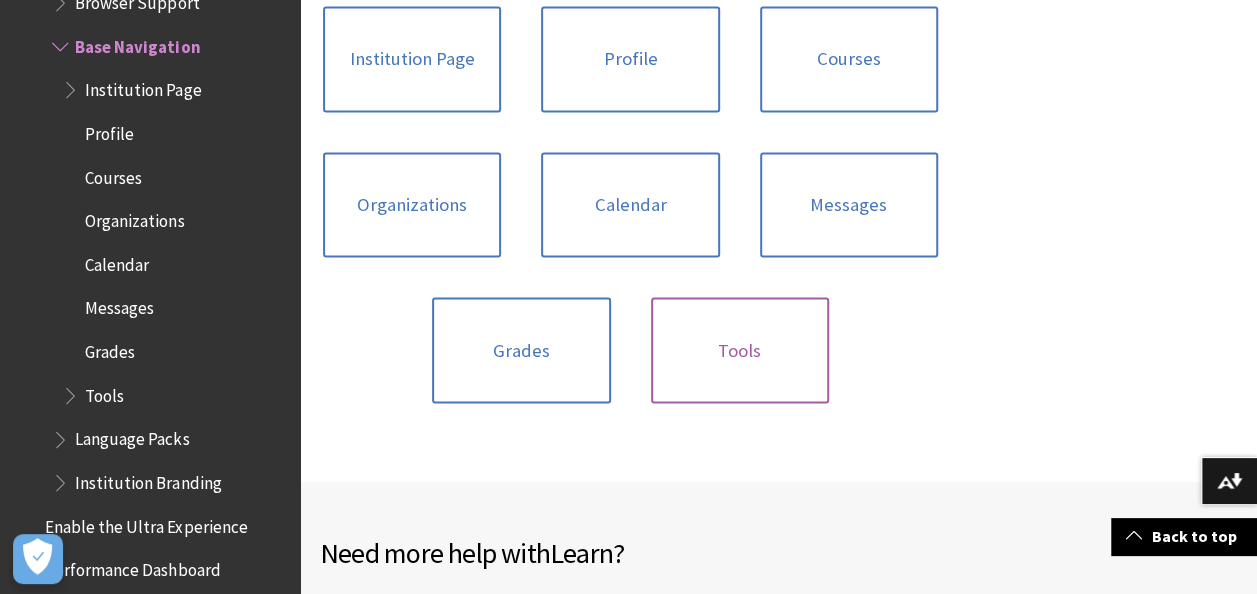 click on "Tools" at bounding box center [740, 350] 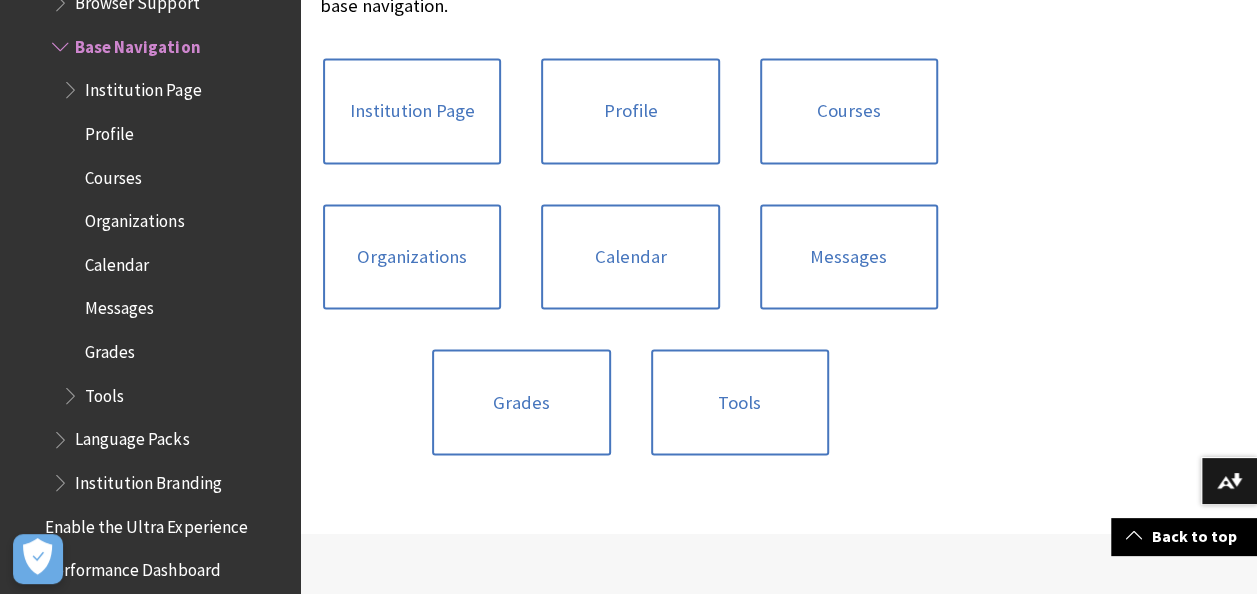 scroll, scrollTop: 1488, scrollLeft: 0, axis: vertical 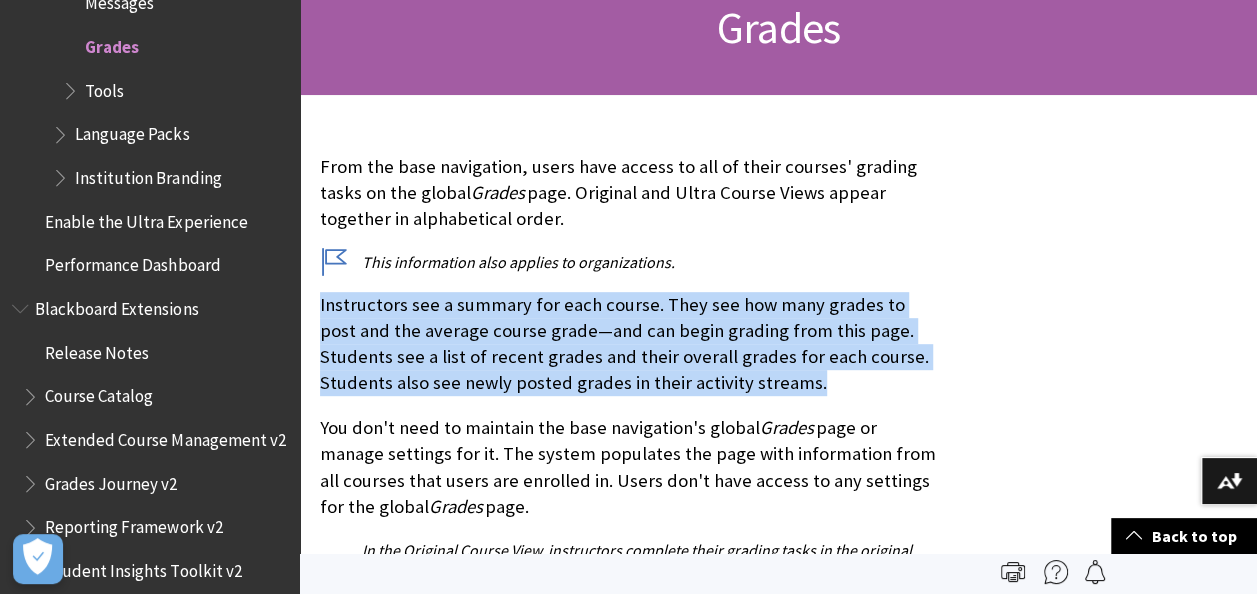 drag, startPoint x: 319, startPoint y: 304, endPoint x: 710, endPoint y: 372, distance: 396.869 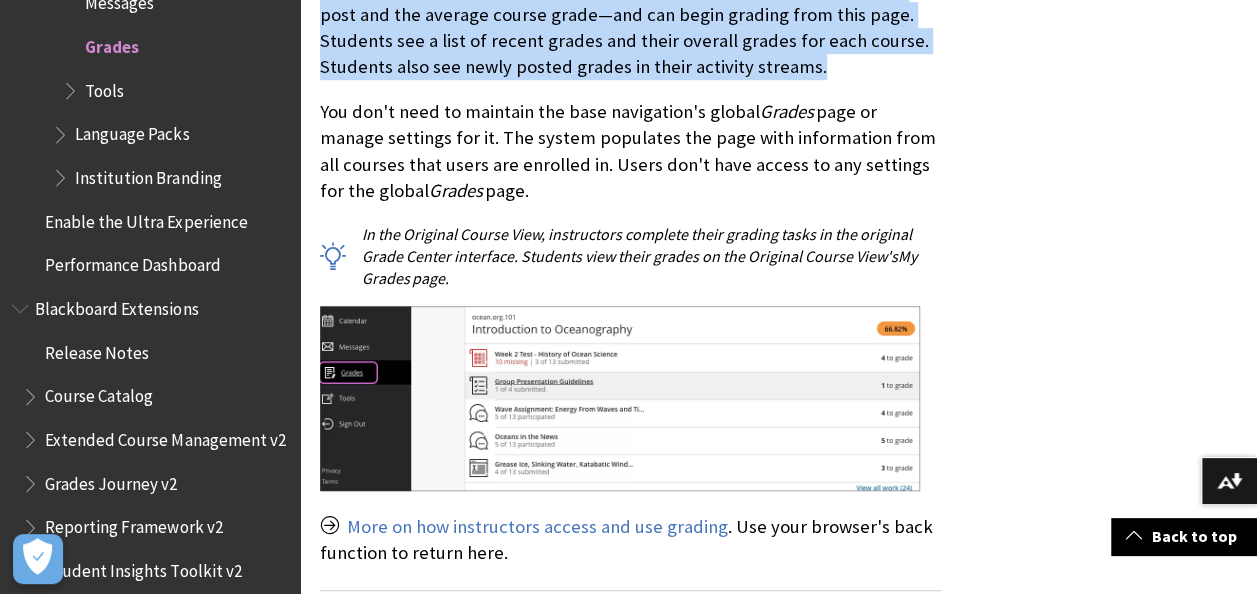 scroll, scrollTop: 665, scrollLeft: 0, axis: vertical 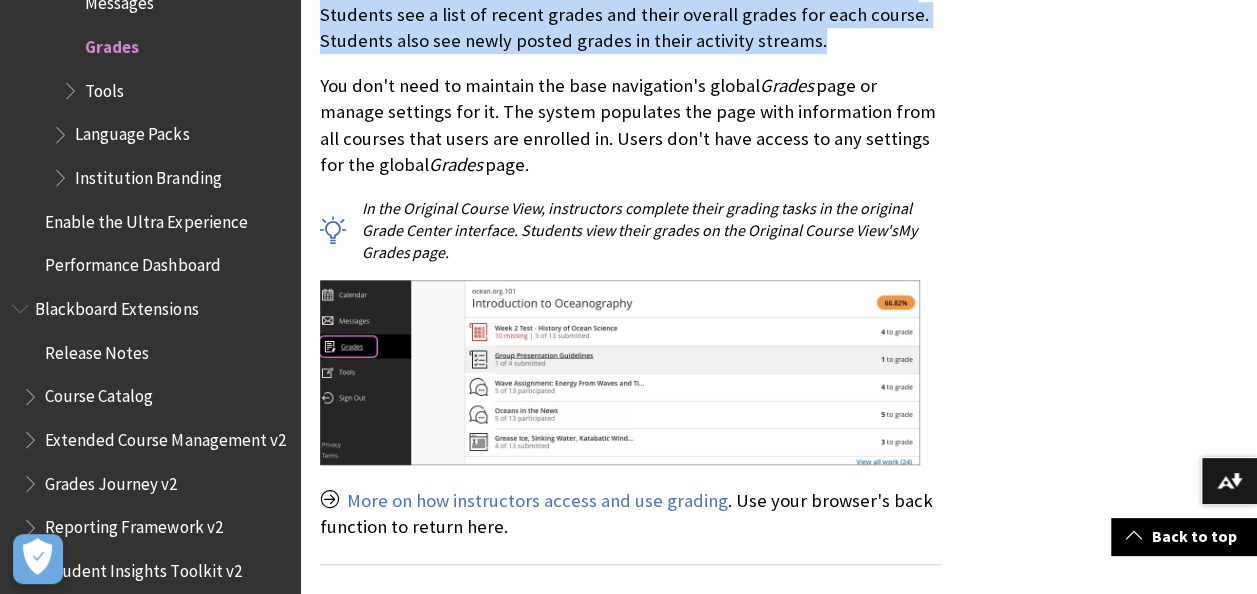 drag, startPoint x: 456, startPoint y: 243, endPoint x: 350, endPoint y: 196, distance: 115.952576 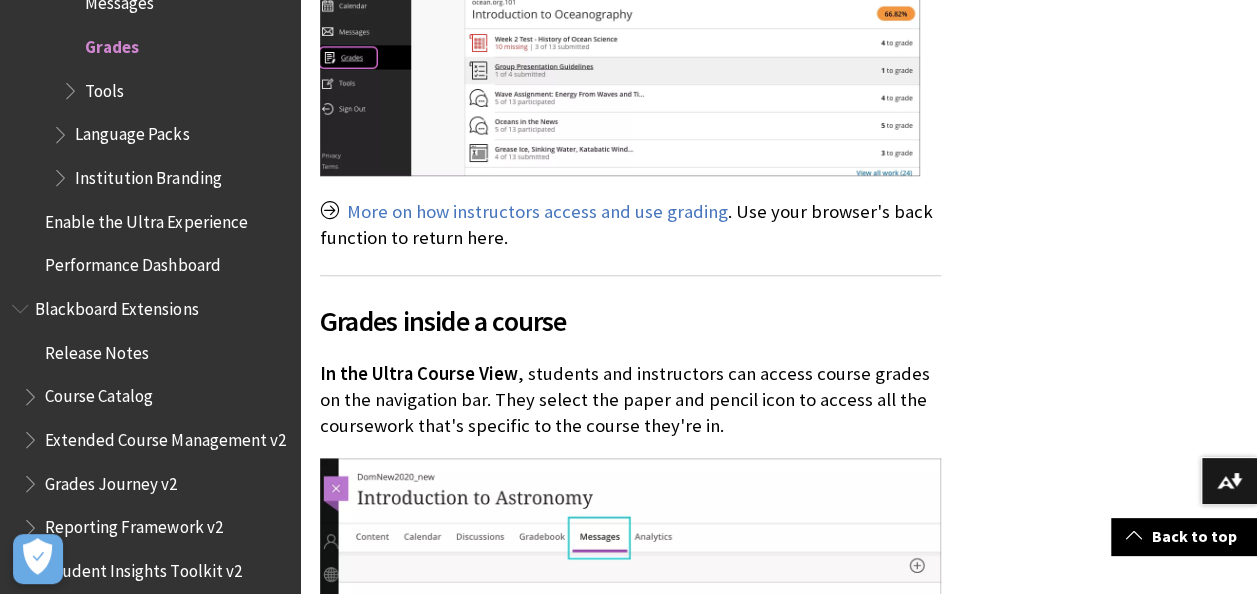 scroll, scrollTop: 1088, scrollLeft: 0, axis: vertical 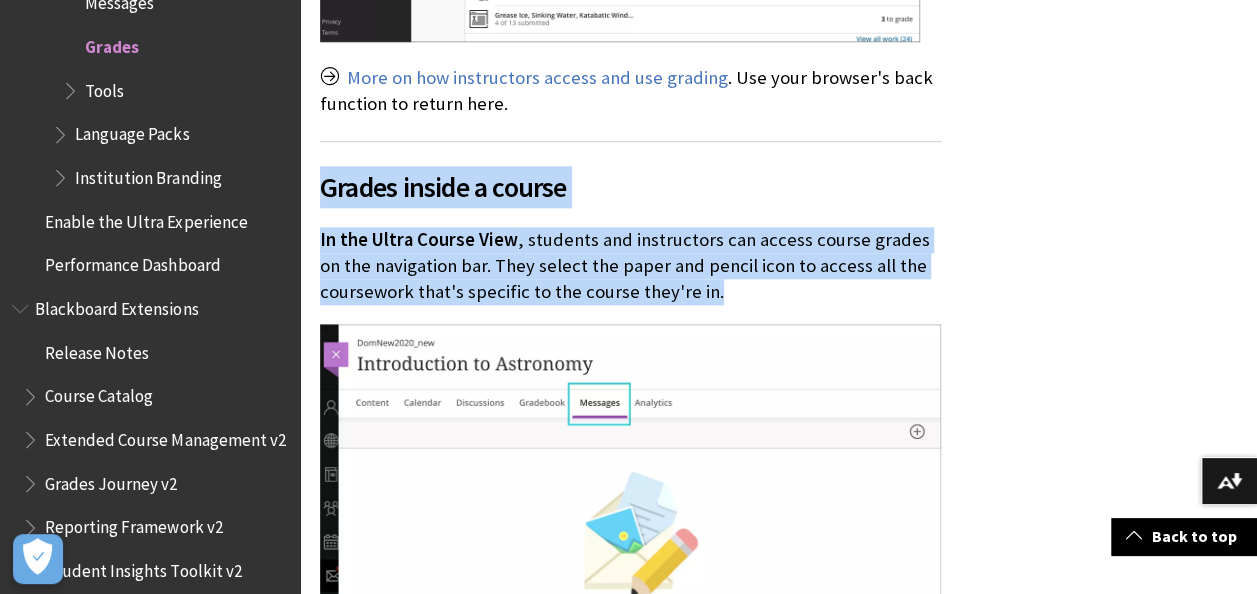 drag, startPoint x: 324, startPoint y: 175, endPoint x: 756, endPoint y: 294, distance: 448.0904 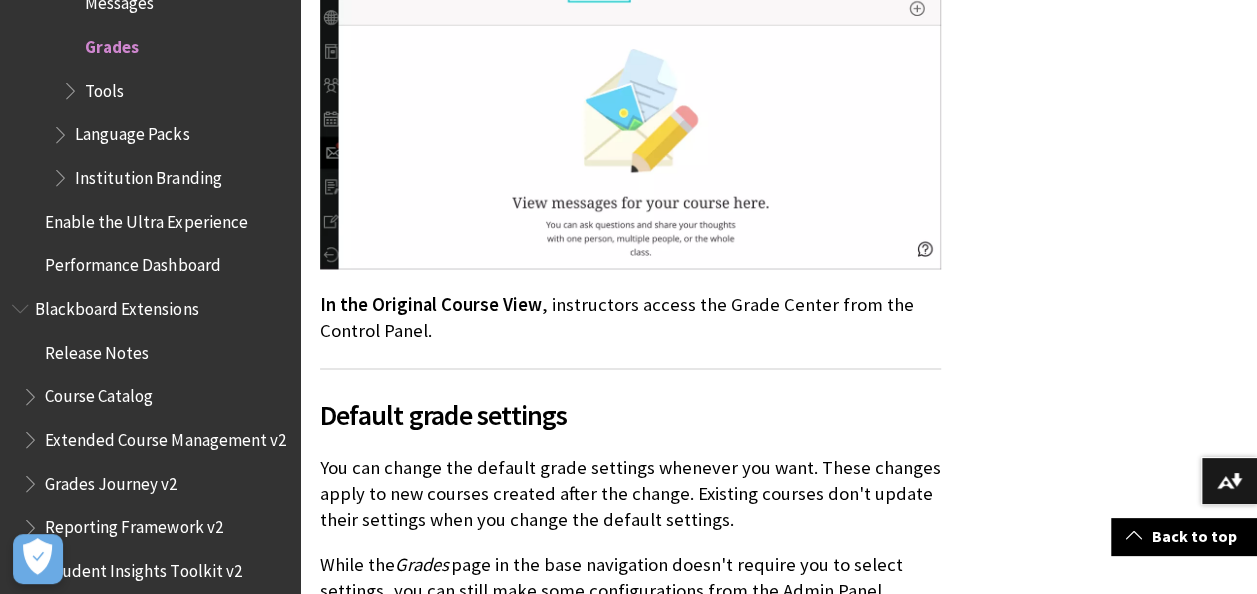 scroll, scrollTop: 1512, scrollLeft: 0, axis: vertical 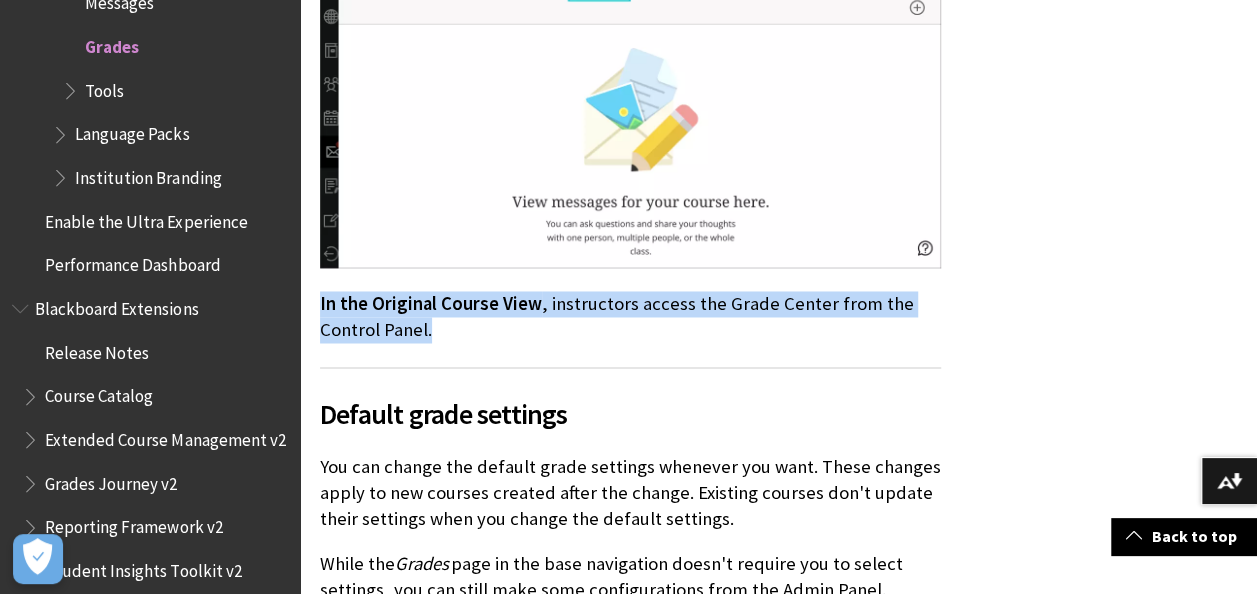 drag, startPoint x: 492, startPoint y: 334, endPoint x: 311, endPoint y: 287, distance: 187.00267 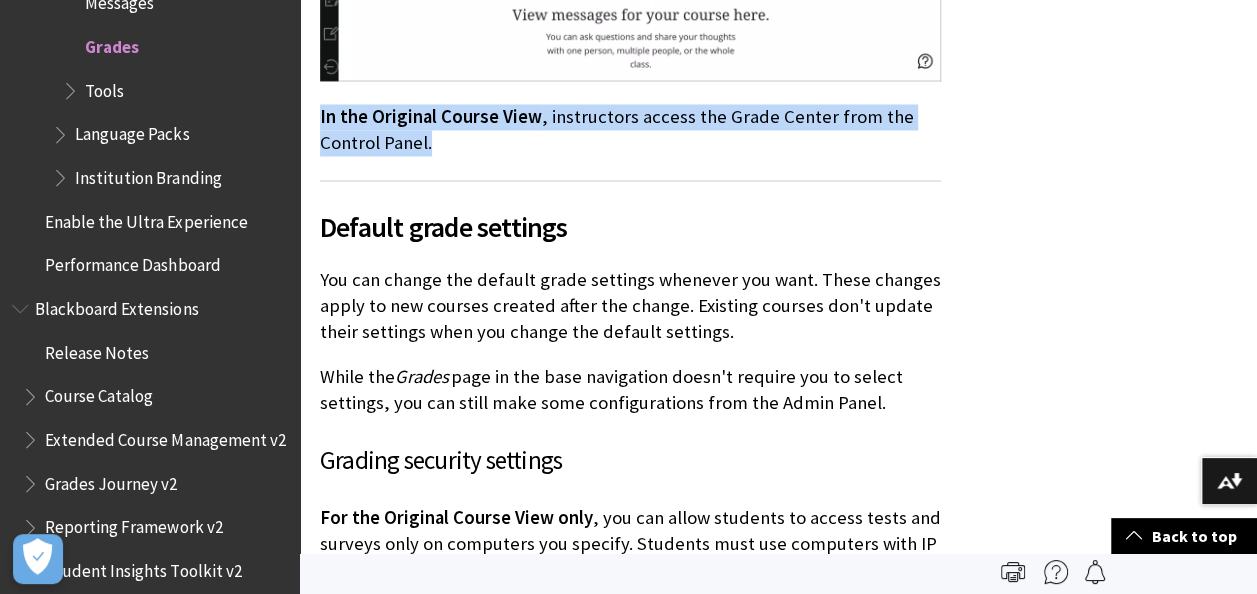 scroll, scrollTop: 1225, scrollLeft: 0, axis: vertical 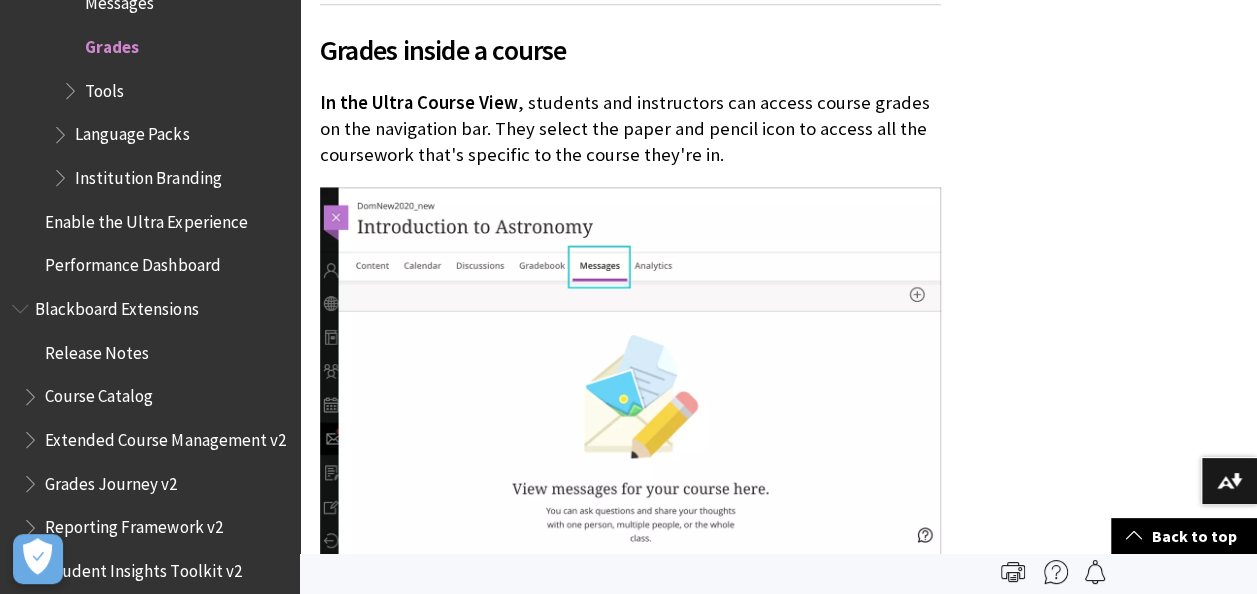 click on "From the base navigation, users have access to all of their courses' grading tasks on the global  Grades  page. Original and Ultra Course Views appear together in alphabetical order.
This information also applies to organizations.
Instructors see a summary for each course. They see how many grades to post and the average course grade—and can begin grading from this page. Students see a list of recent grades and their overall grades for each course. Students also see newly posted grades in their activity streams.
You don't need to maintain the base navigation's global  Grades  page or manage settings for it. The system populates the page with information from all courses that users are enrolled in. Users don't have access to any settings for the global  Grades  page.
In the Original Course View, instructors complete their grading tasks in the original Grade Center interface. Students view their grades on the Original Course View's  My Grades  page." at bounding box center [630, 344] 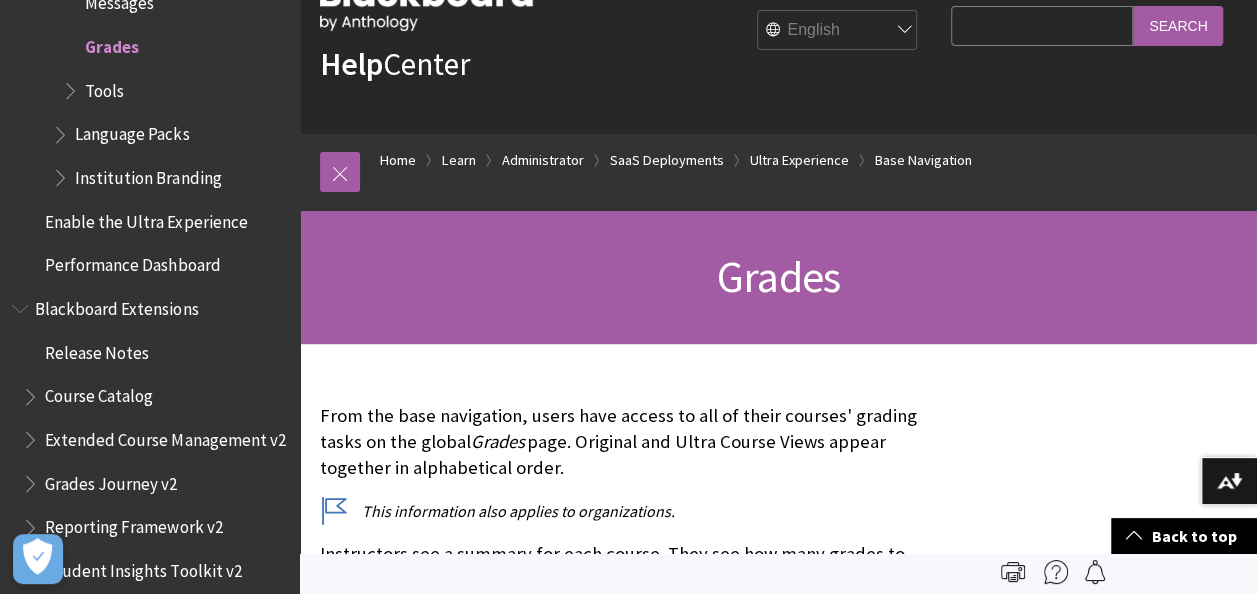 scroll, scrollTop: 0, scrollLeft: 0, axis: both 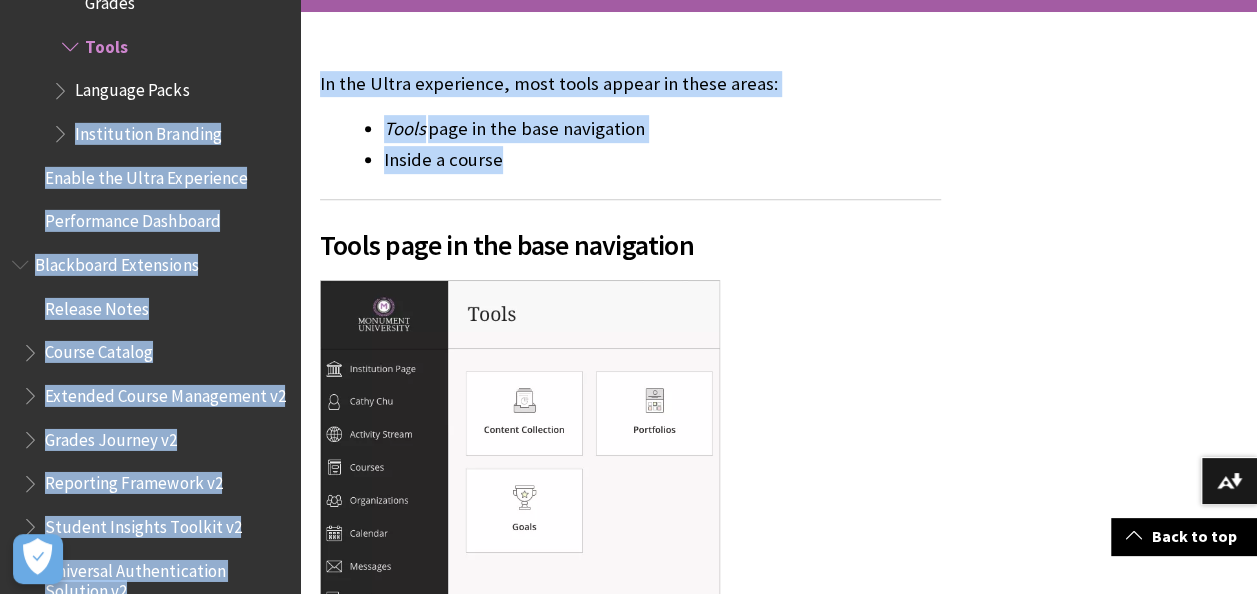 drag, startPoint x: 529, startPoint y: 166, endPoint x: 298, endPoint y: 69, distance: 250.53941 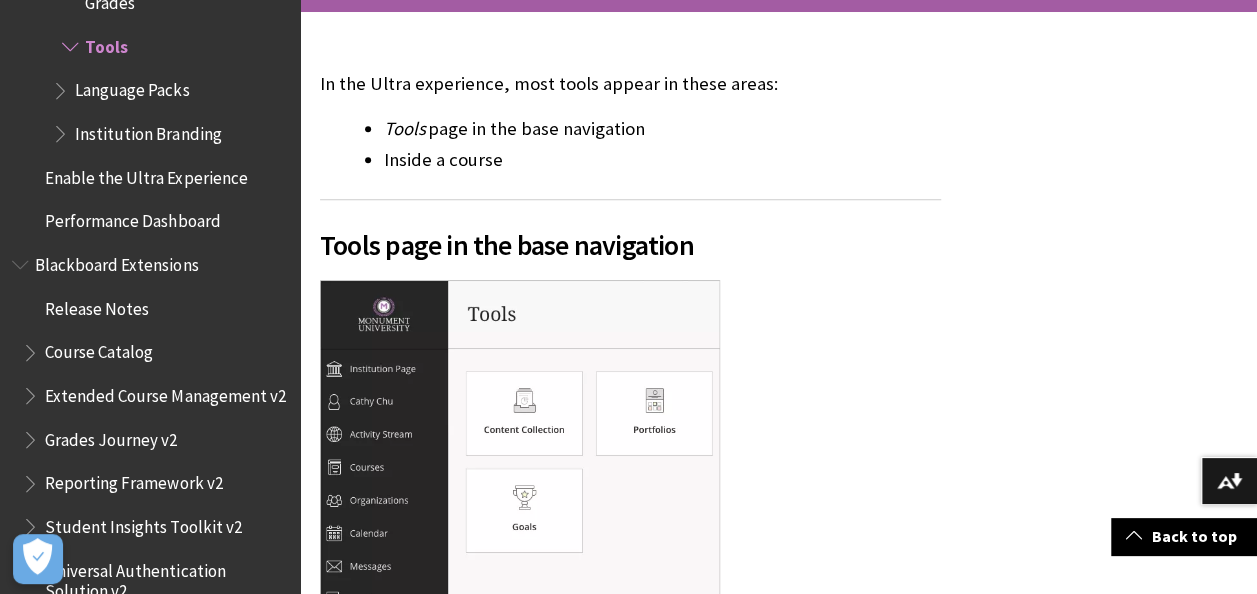 drag, startPoint x: 298, startPoint y: 69, endPoint x: 554, endPoint y: 174, distance: 276.6966 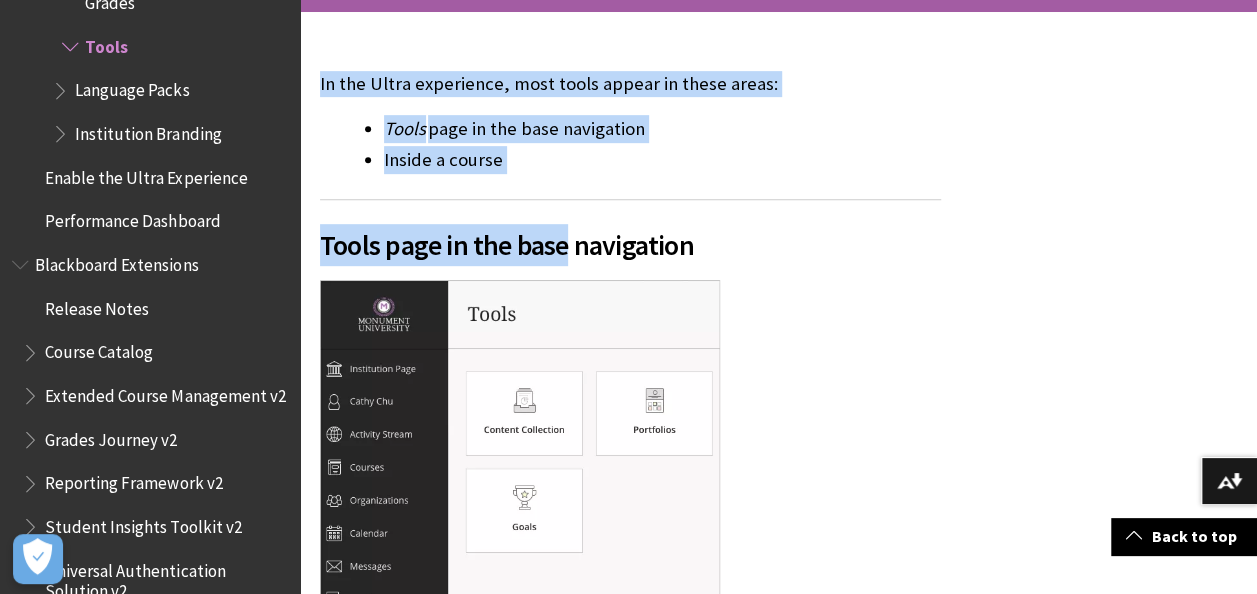 drag, startPoint x: 554, startPoint y: 174, endPoint x: 302, endPoint y: 82, distance: 268.26852 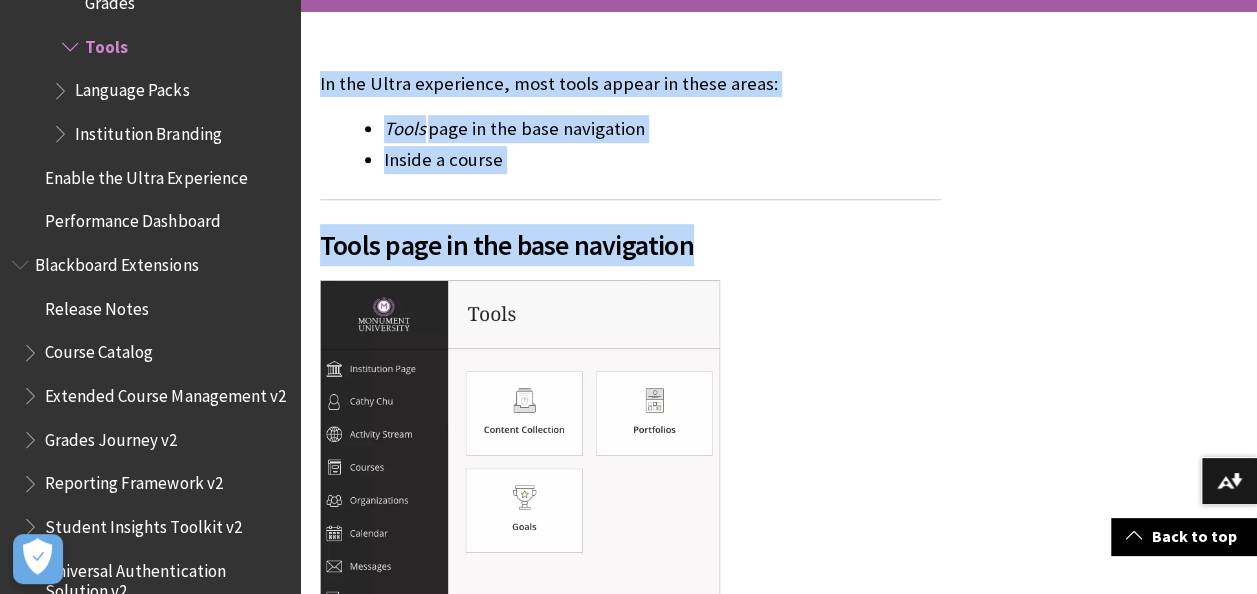 drag, startPoint x: 695, startPoint y: 242, endPoint x: 304, endPoint y: 68, distance: 427.96844 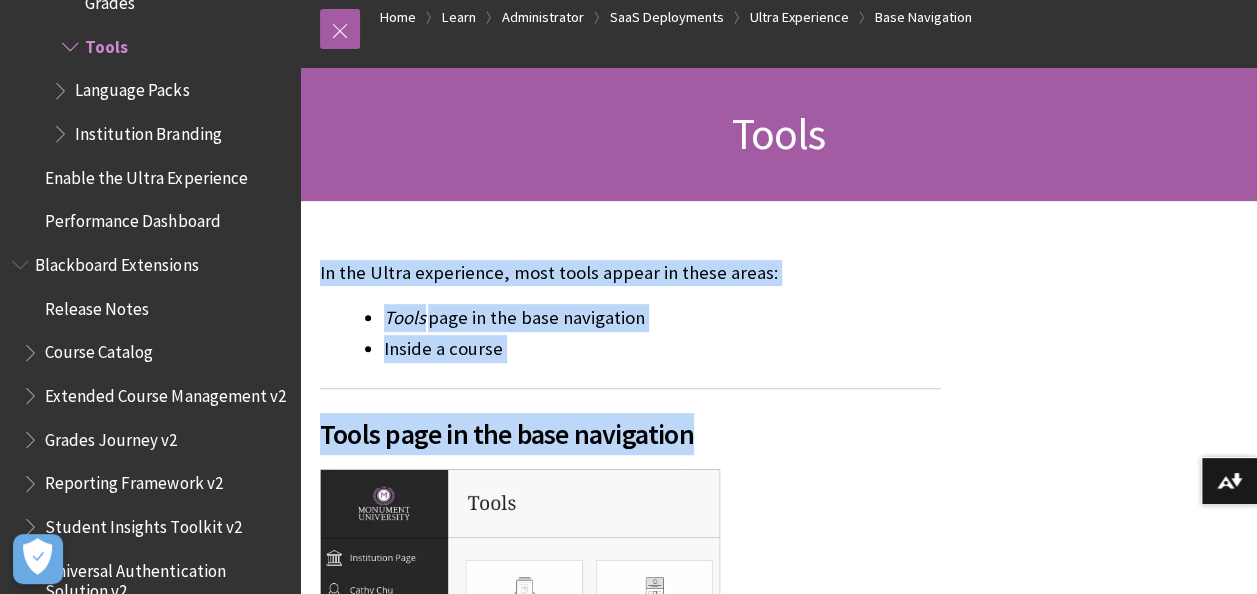 scroll, scrollTop: 567, scrollLeft: 0, axis: vertical 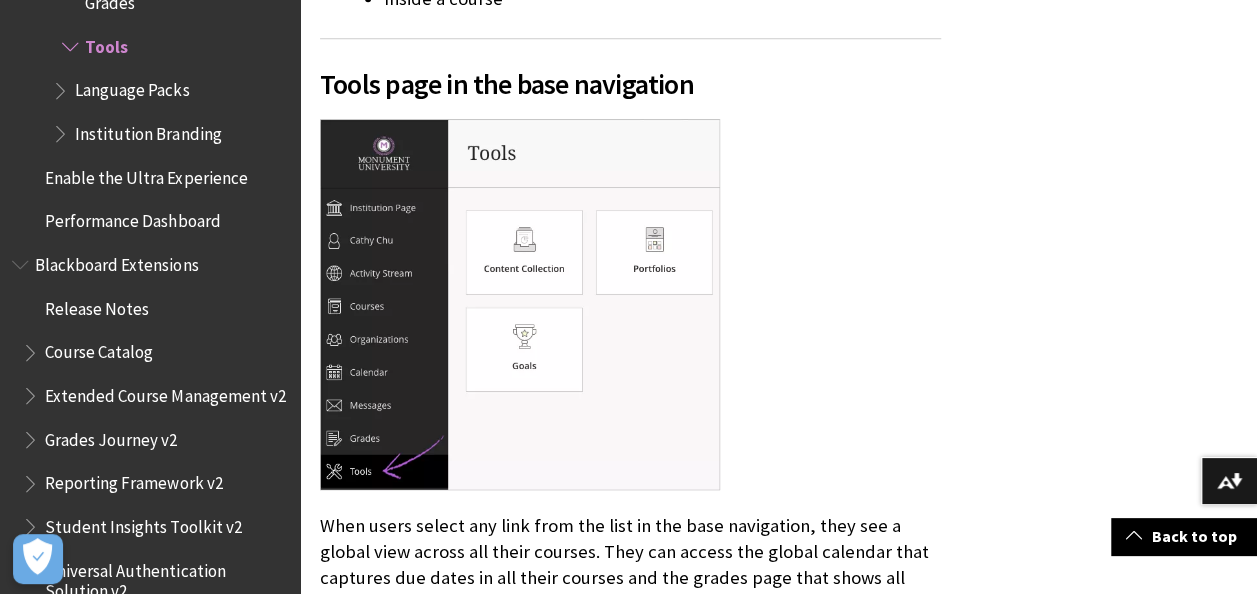click at bounding box center [630, 306] 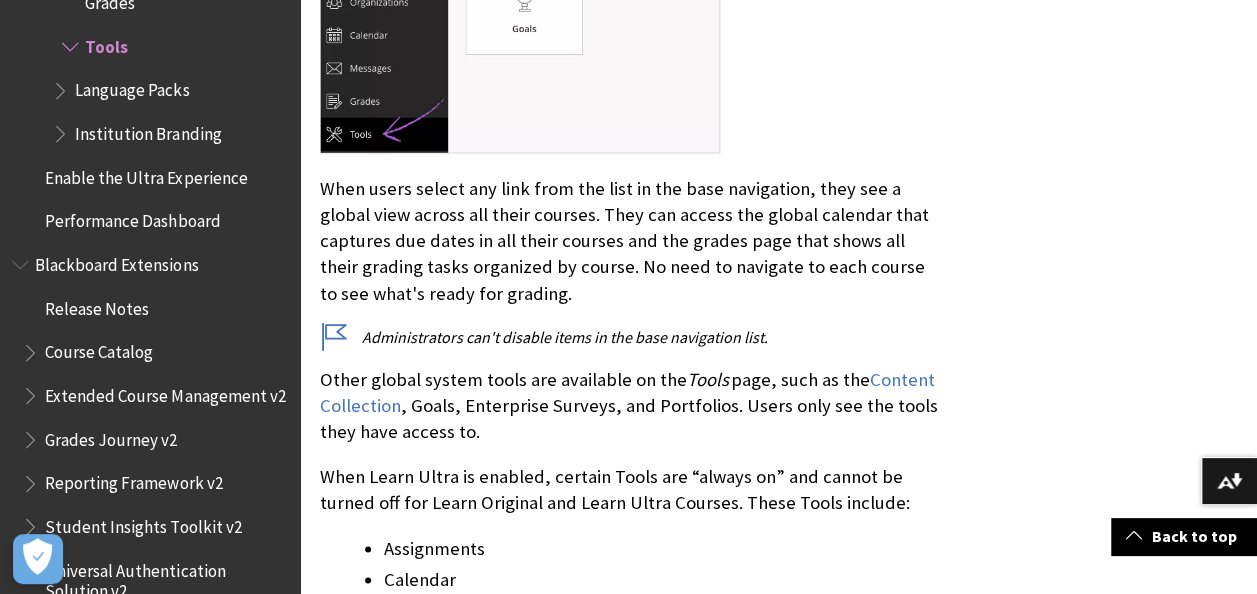 scroll, scrollTop: 940, scrollLeft: 0, axis: vertical 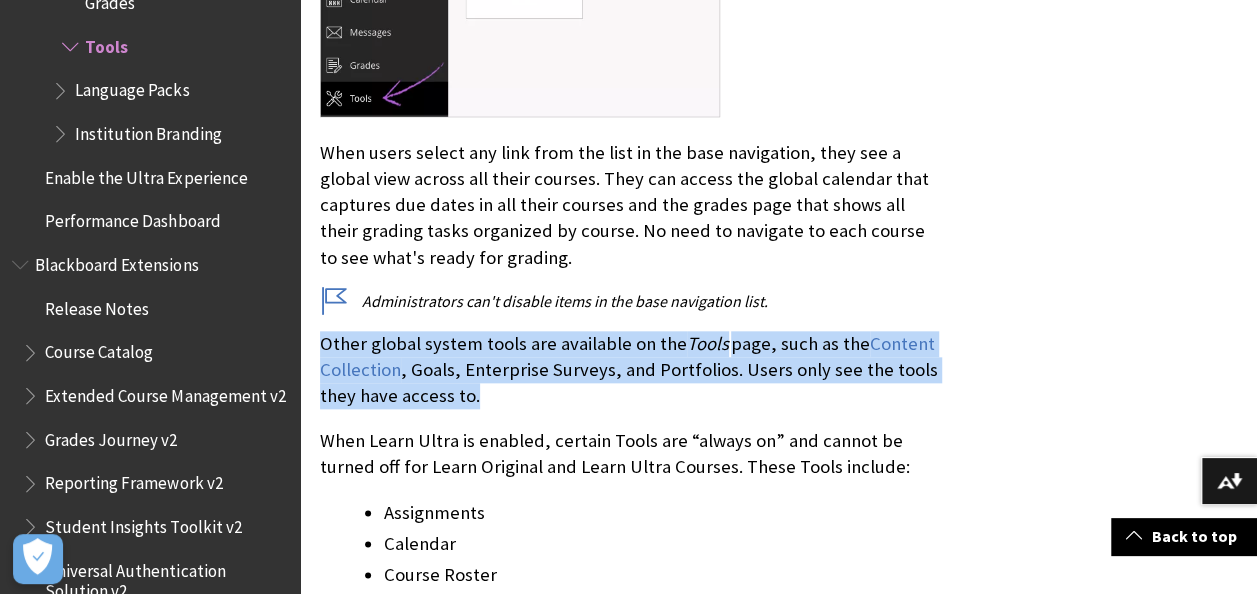 drag, startPoint x: 505, startPoint y: 402, endPoint x: 308, endPoint y: 340, distance: 206.52603 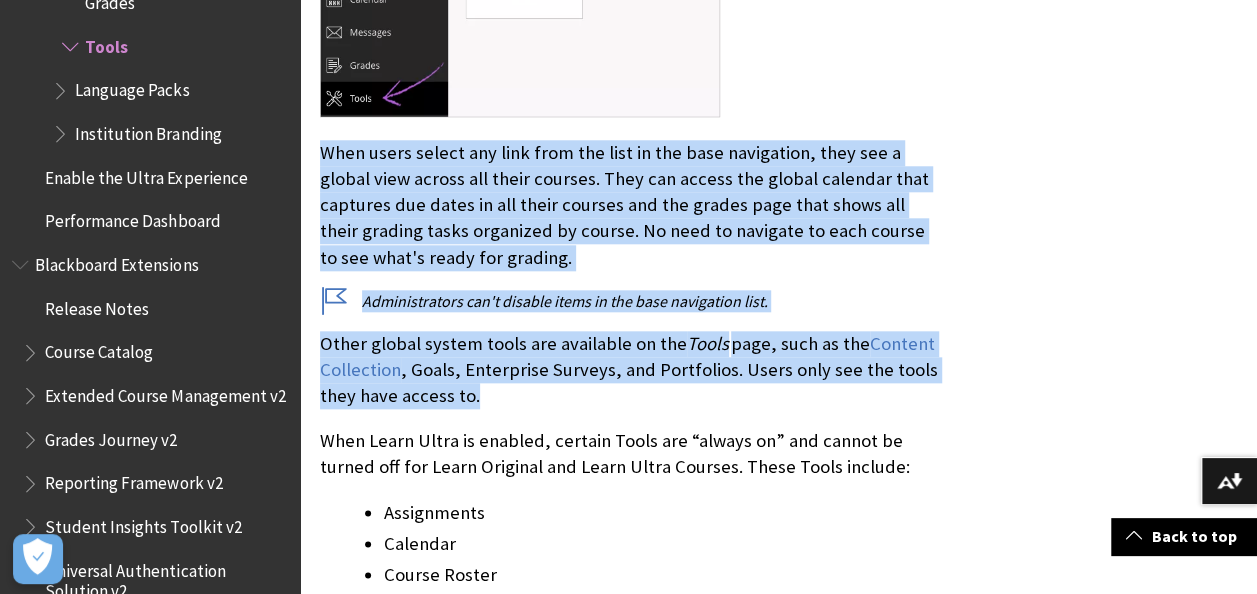 copy on "When users select any link from the list in the base navigation, they see a global view across all their courses. They can access the global calendar that captures due dates in all their courses and the grades page that shows all their grading tasks organized by course. No need to navigate to each course to see what's ready for grading. Administrators can't disable items in the base navigation list. Other global system tools are available on the  Tools  page, such as the  Content Collection , Goals, Enterprise Surveys, and Portfolios. Users only see the tools they have access to." 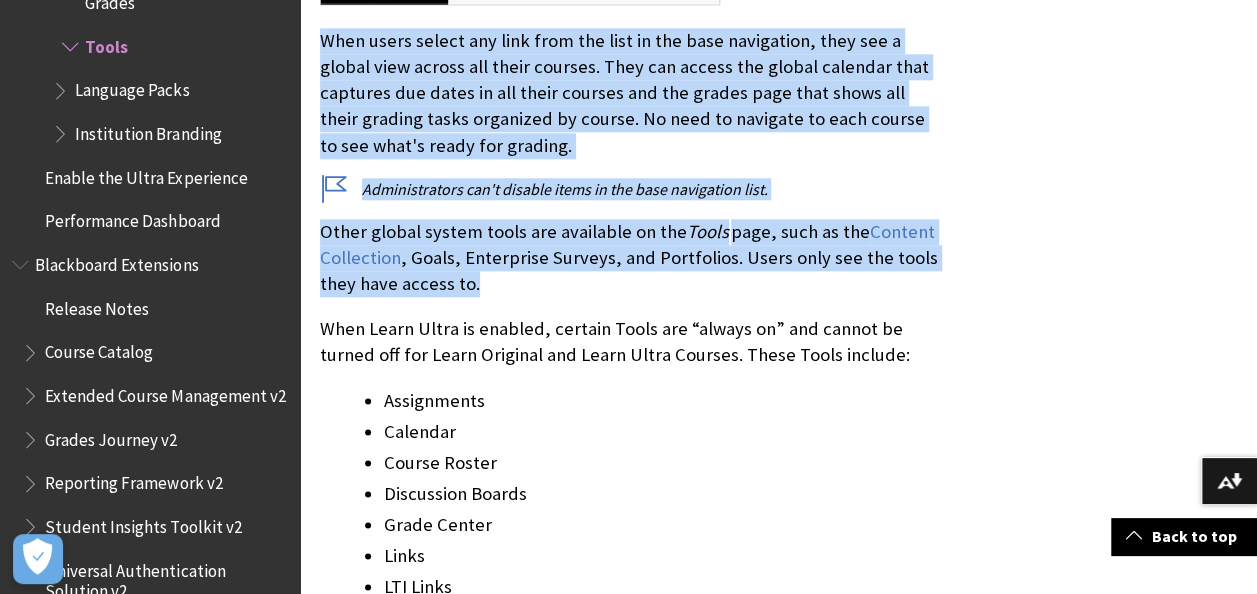 scroll, scrollTop: 1114, scrollLeft: 0, axis: vertical 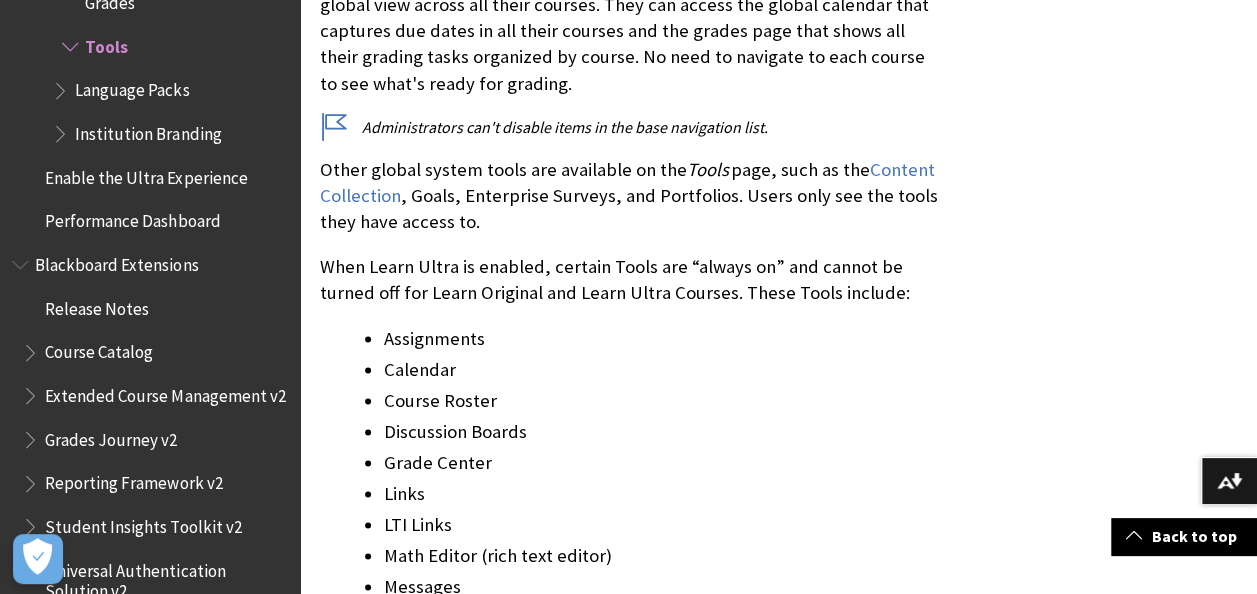 click on "Assignments Calendar Course Roster Discussion Boards Grade Center Links LTI Links Math Editor (rich text editor) Messages My Grades (Student view of Grades) Partner Cloud Rubrics Spellcheck (rich text editor)" at bounding box center (630, 525) 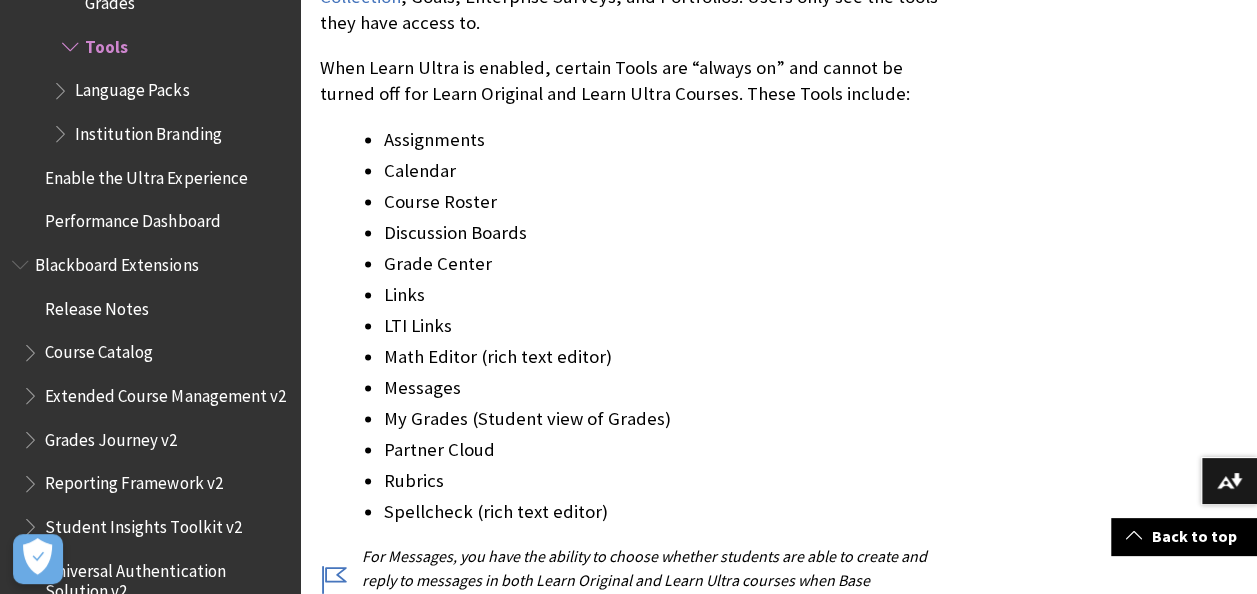 scroll, scrollTop: 1315, scrollLeft: 0, axis: vertical 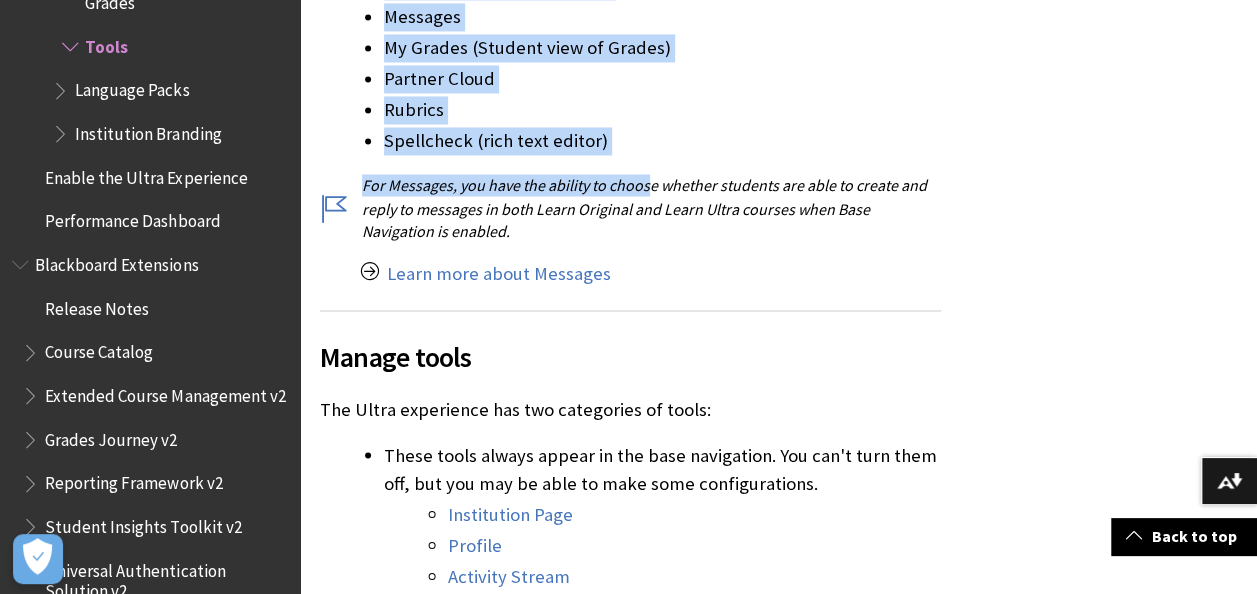 drag, startPoint x: 322, startPoint y: 69, endPoint x: 650, endPoint y: 156, distance: 339.342 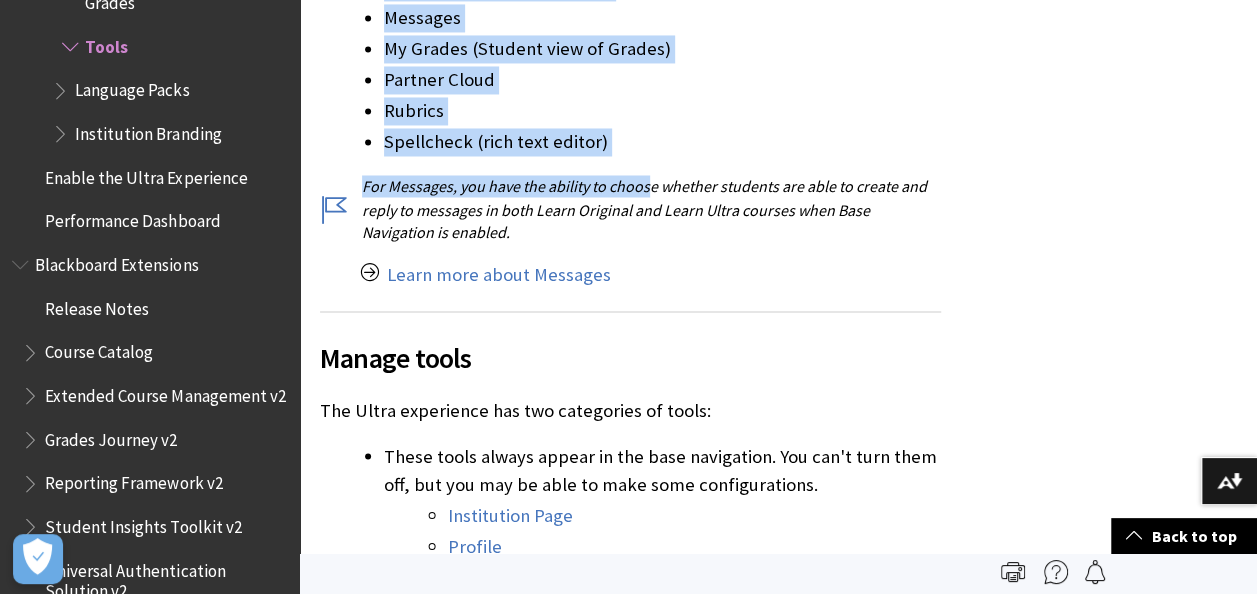 scroll, scrollTop: 1682, scrollLeft: 0, axis: vertical 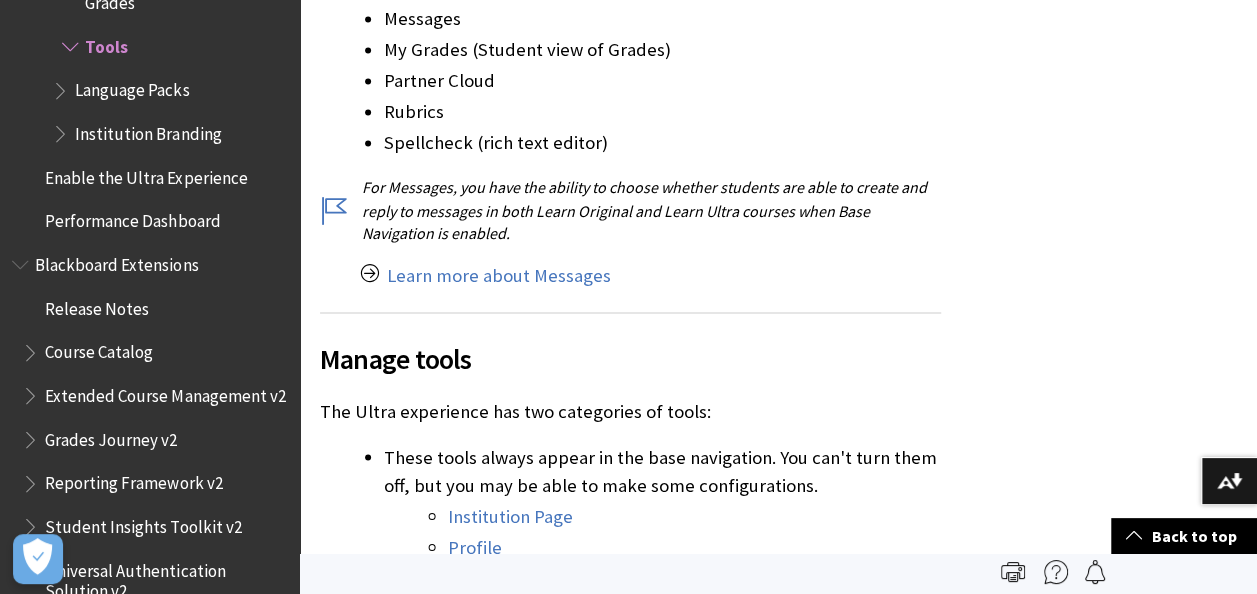 click on "In the Ultra experience, most tools appear in these areas: Tools  page in the base navigation Inside a course Tools page in the base navigation
When users select any link from the list in the base navigation, they see a global view across all their courses. They can access the global calendar that captures due dates in all their courses and the grades page that shows all their grading tasks organized by course. No need to navigate to each course to see what's ready for grading. Administrators can't disable items in the base navigation list. Other global system tools are available on the  Tools  page, such as the  Content Collection , Goals, Enterprise Surveys, and Portfolios. Users only see the tools they have access to. Assignments Calendar Course Roster Discussion Boards Grade Center Links LTI Links Math Editor (rich text editor) Messages Partner Cloud  >" at bounding box center [630, -61] 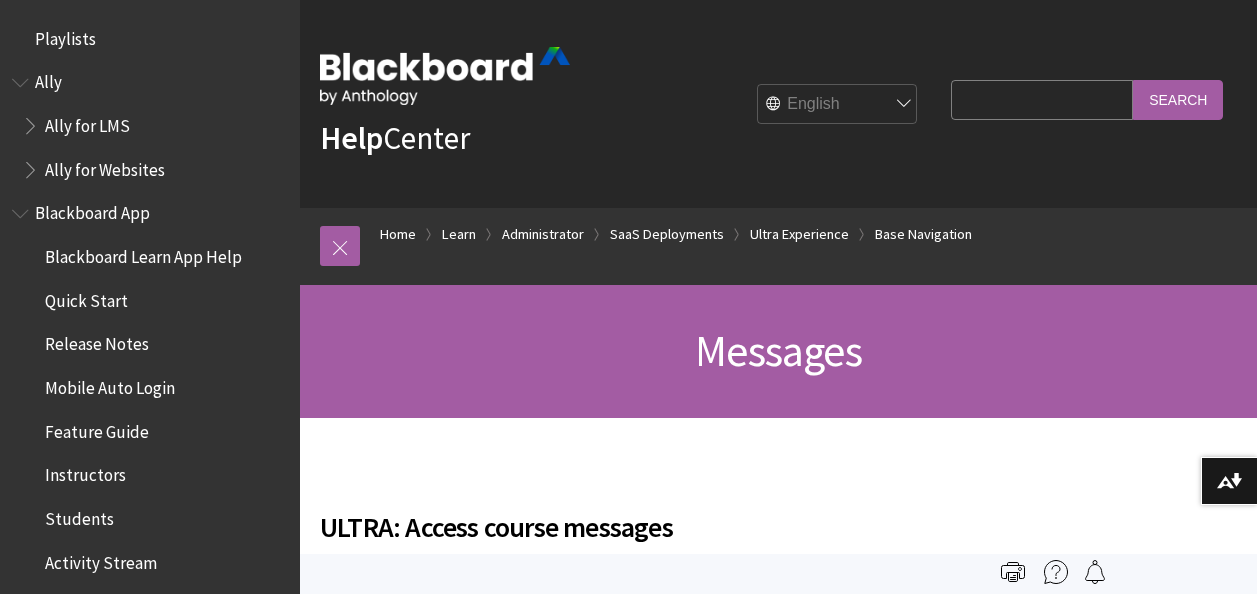 scroll, scrollTop: 290, scrollLeft: 0, axis: vertical 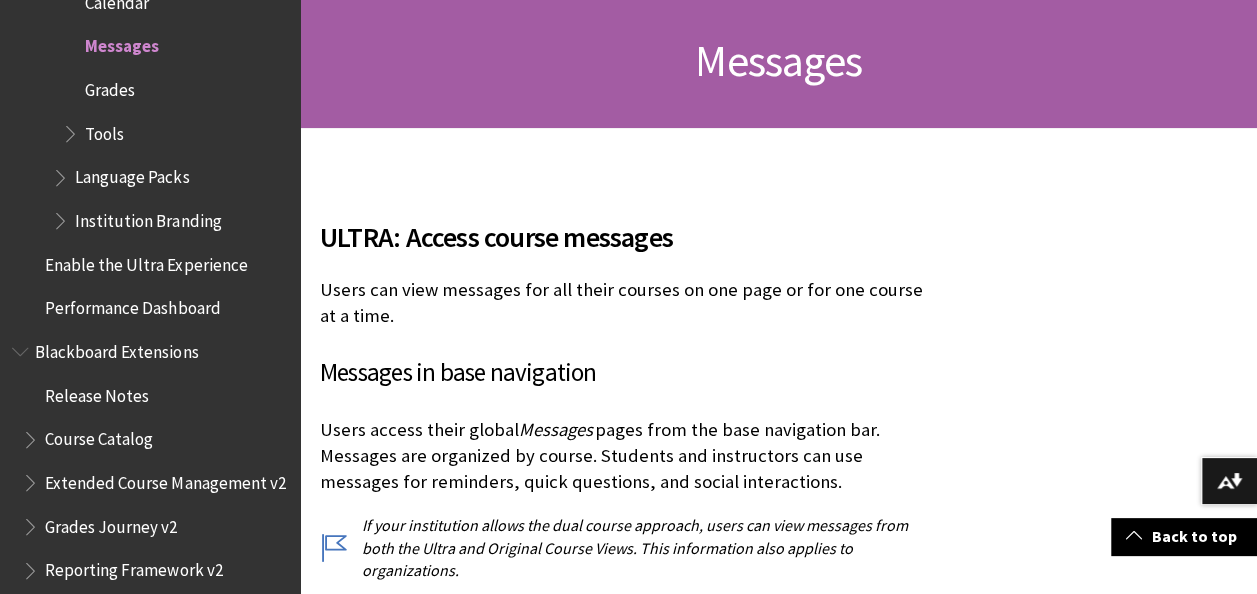 click on "ULTRA: Access course messages Users can view messages for all their courses on one page or for one course at a time. Messages in base navigation Users access their global  Messages  pages from the base navigation bar. Messages are organized by course. Students and instructors can use messages for reminders, quick questions, and social interactions. If your institution allows the dual course approach, users can view messages from both the Ultra and Original Course Views. This information also applies to organizations. Users can send messages to each other, multiple people, or an entire class. Messages activity remains inside the system, and no one has to worry about email addresses that may be incorrect or outdated. Admins can choose not to allow students to reply to or create messages in their courses. More on course messages options" at bounding box center (630, 1619) 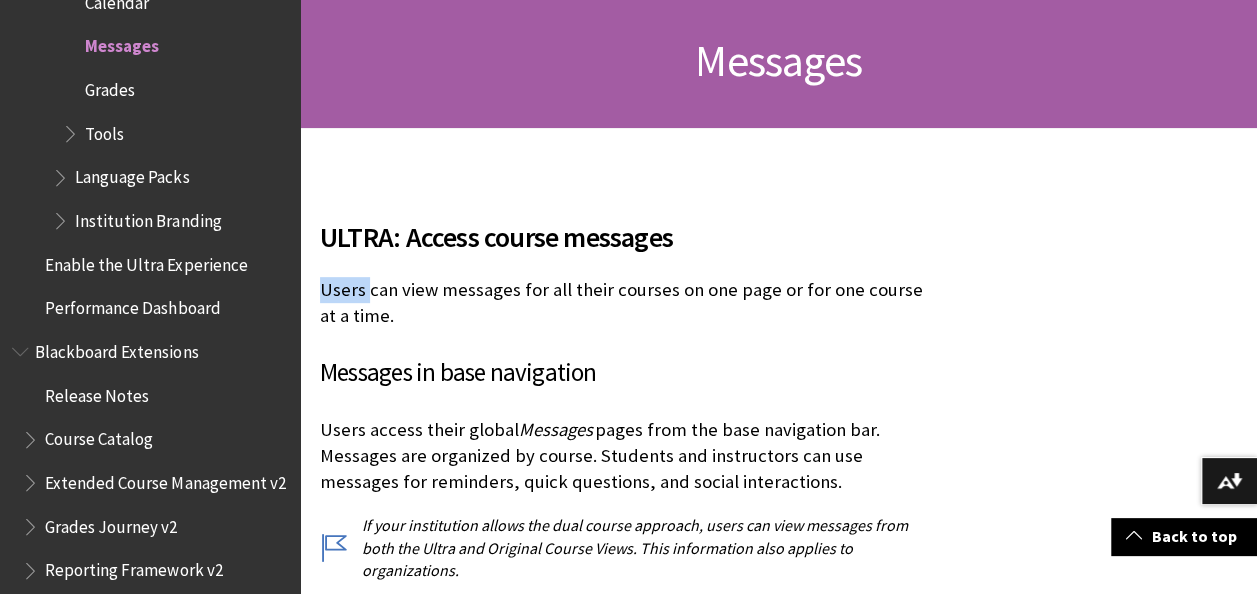 click on "ULTRA: Access course messages Users can view messages for all their courses on one page or for one course at a time. Messages in base navigation Users access their global  Messages  pages from the base navigation bar. Messages are organized by course. Students and instructors can use messages for reminders, quick questions, and social interactions. If your institution allows the dual course approach, users can view messages from both the Ultra and Original Course Views. This information also applies to organizations. Users can send messages to each other, multiple people, or an entire class. Messages activity remains inside the system, and no one has to worry about email addresses that may be incorrect or outdated. Admins can choose not to allow students to reply to or create messages in their courses. More on course messages options" at bounding box center (630, 1619) 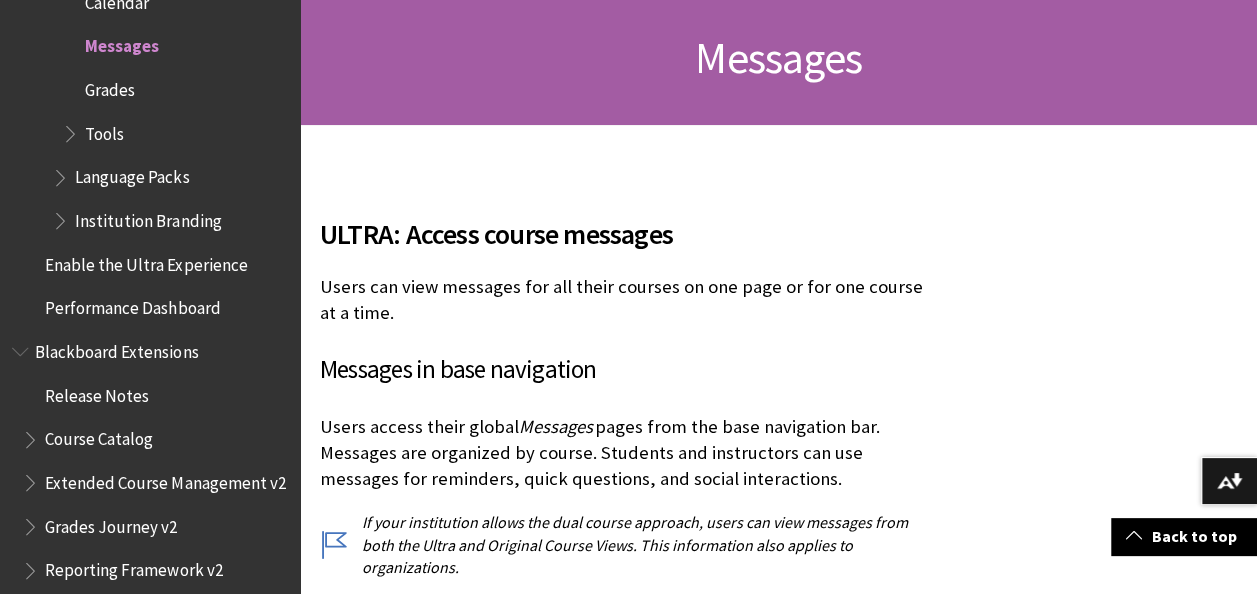 click on "ULTRA: Access course messages Users can view messages for all their courses on one page or for one course at a time. Messages in base navigation Users access their global  Messages  pages from the base navigation bar. Messages are organized by course. Students and instructors can use messages for reminders, quick questions, and social interactions. If your institution allows the dual course approach, users can view messages from both the Ultra and Original Course Views. This information also applies to organizations. Users can send messages to each other, multiple people, or an entire class. Messages activity remains inside the system, and no one has to worry about email addresses that may be incorrect or outdated. Admins can choose not to allow students to reply to or create messages in their courses. More on course messages options
Messages in a course  >" at bounding box center (630, 1150) 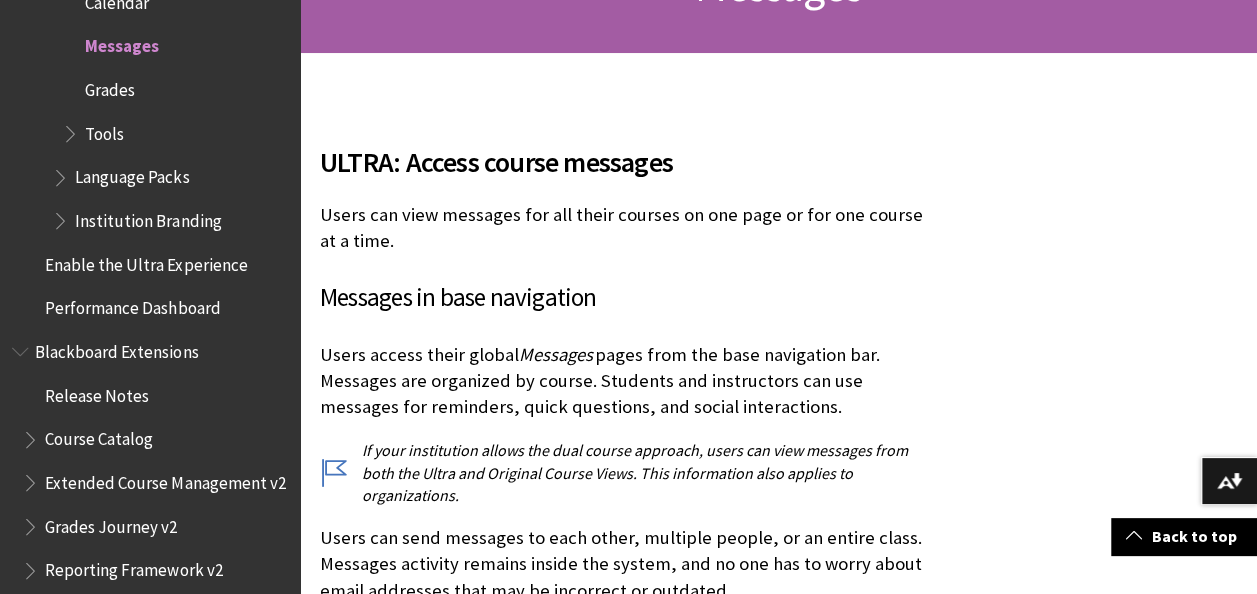 scroll, scrollTop: 443, scrollLeft: 0, axis: vertical 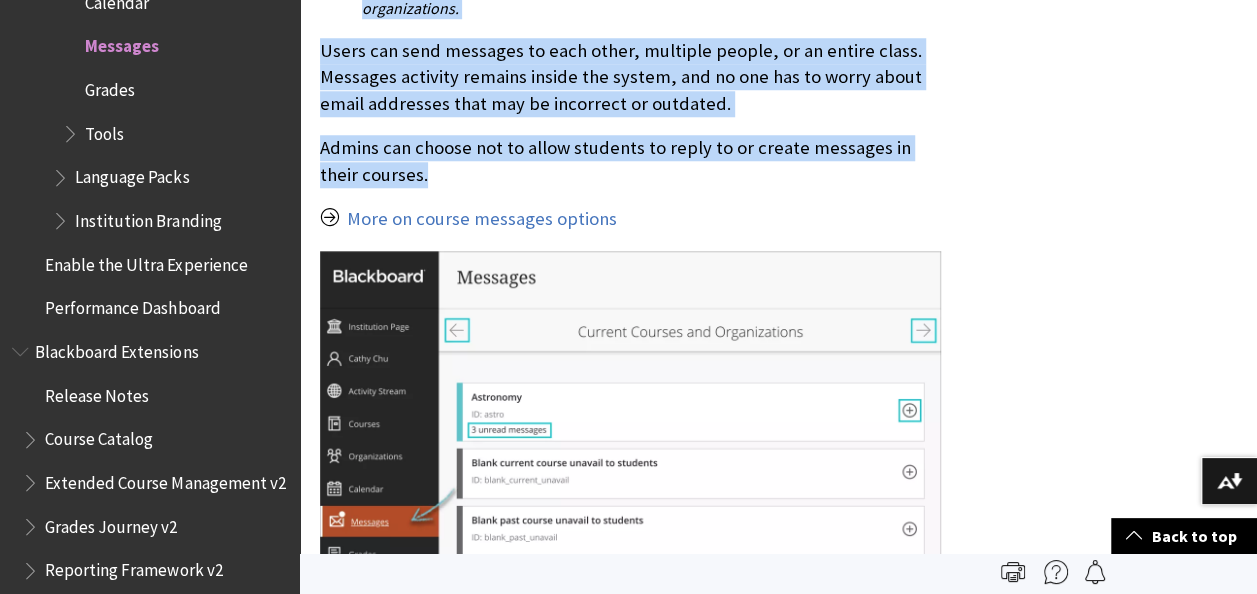 drag, startPoint x: 322, startPoint y: 270, endPoint x: 507, endPoint y: 155, distance: 217.83022 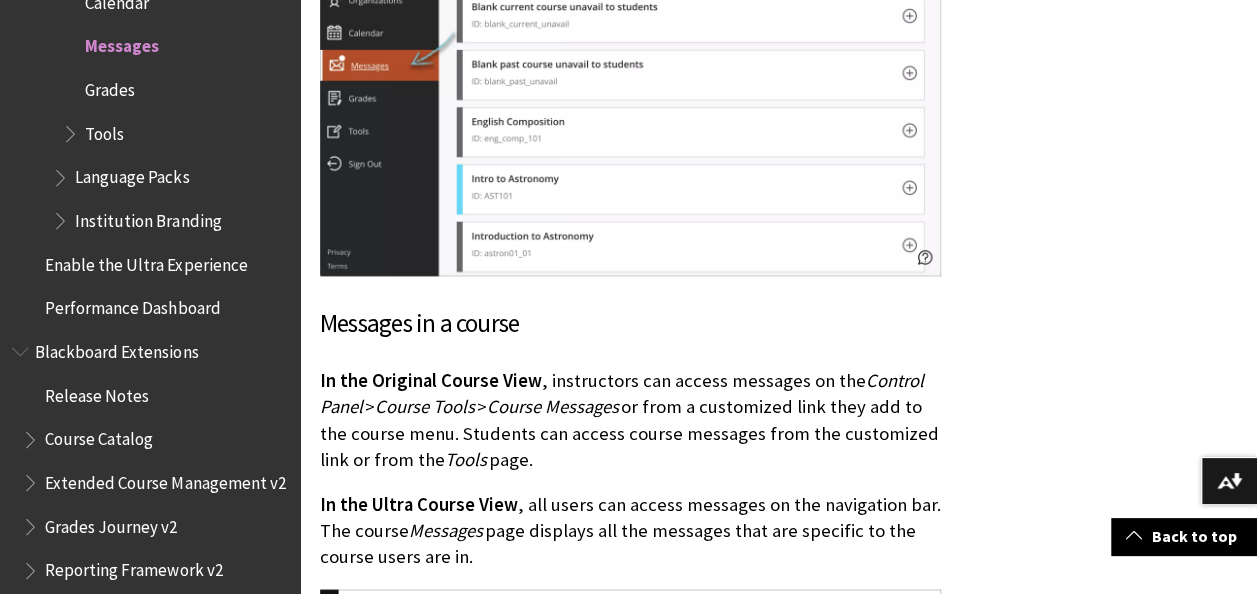scroll, scrollTop: 1436, scrollLeft: 0, axis: vertical 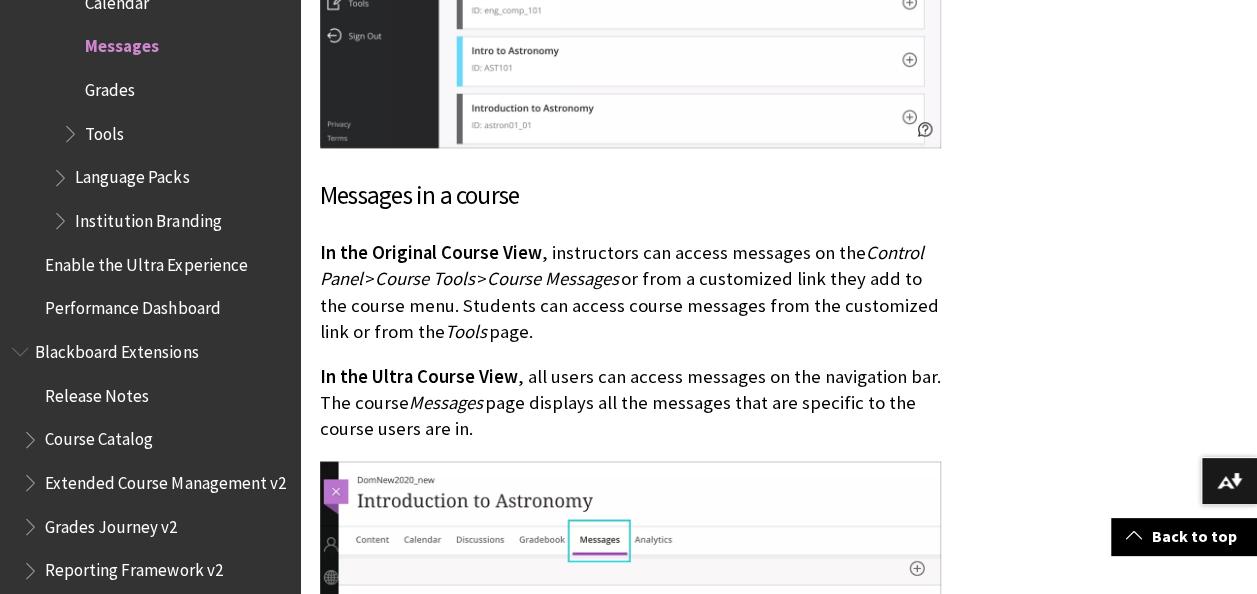 drag, startPoint x: 308, startPoint y: 228, endPoint x: 494, endPoint y: 405, distance: 256.75864 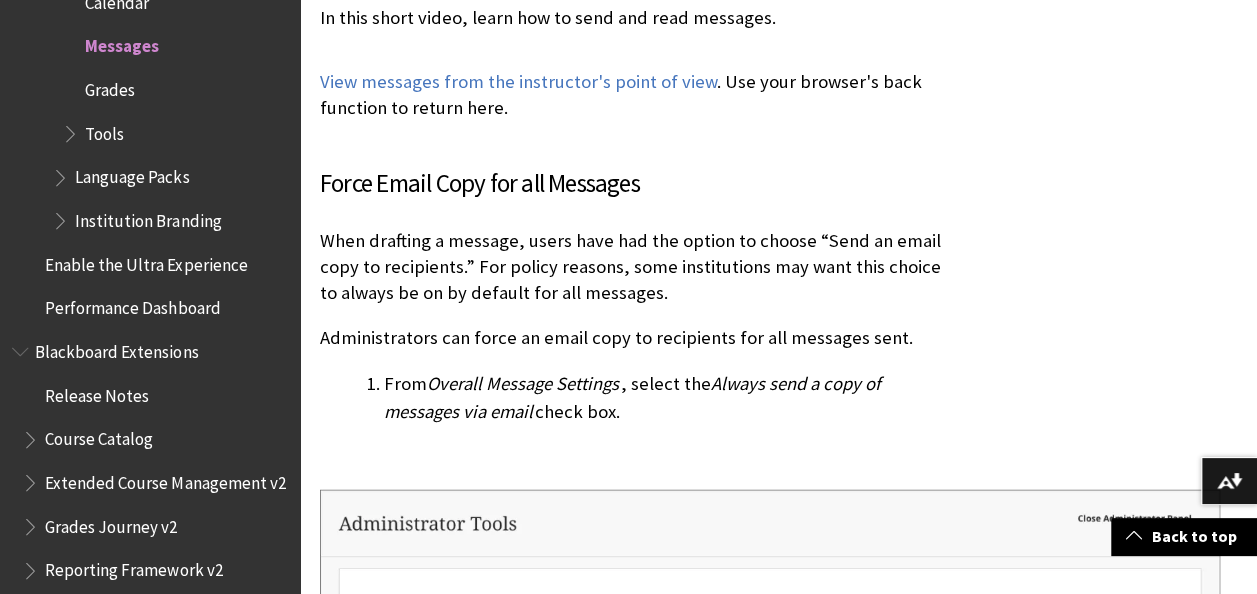 scroll, scrollTop: 2376, scrollLeft: 0, axis: vertical 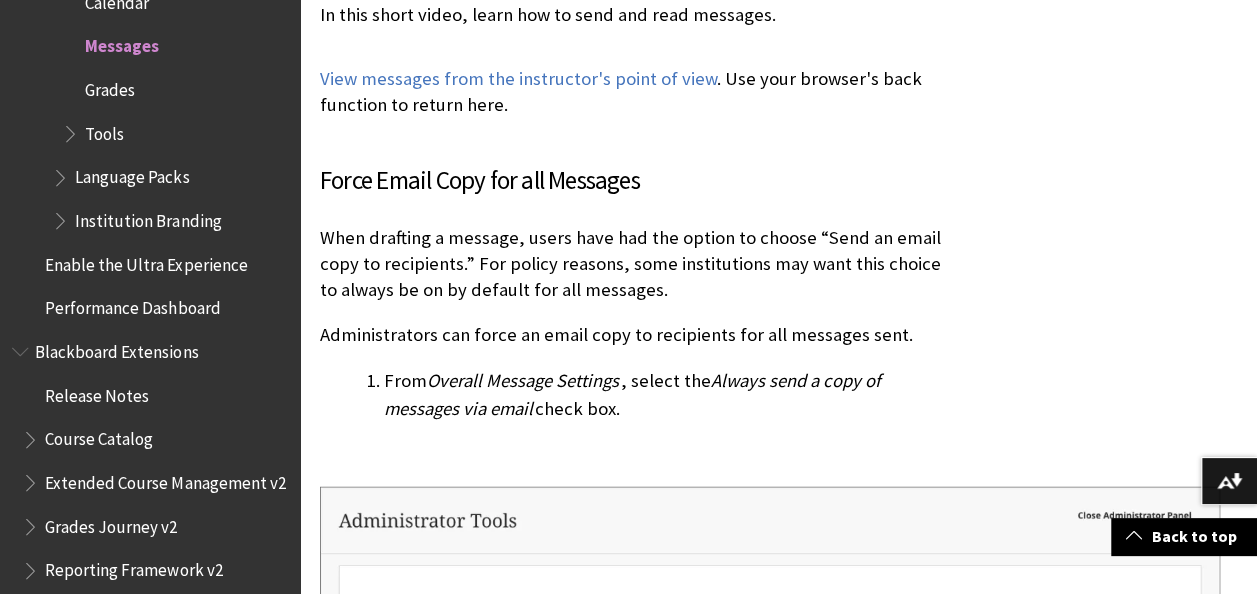 drag, startPoint x: 321, startPoint y: 209, endPoint x: 619, endPoint y: 388, distance: 347.6277 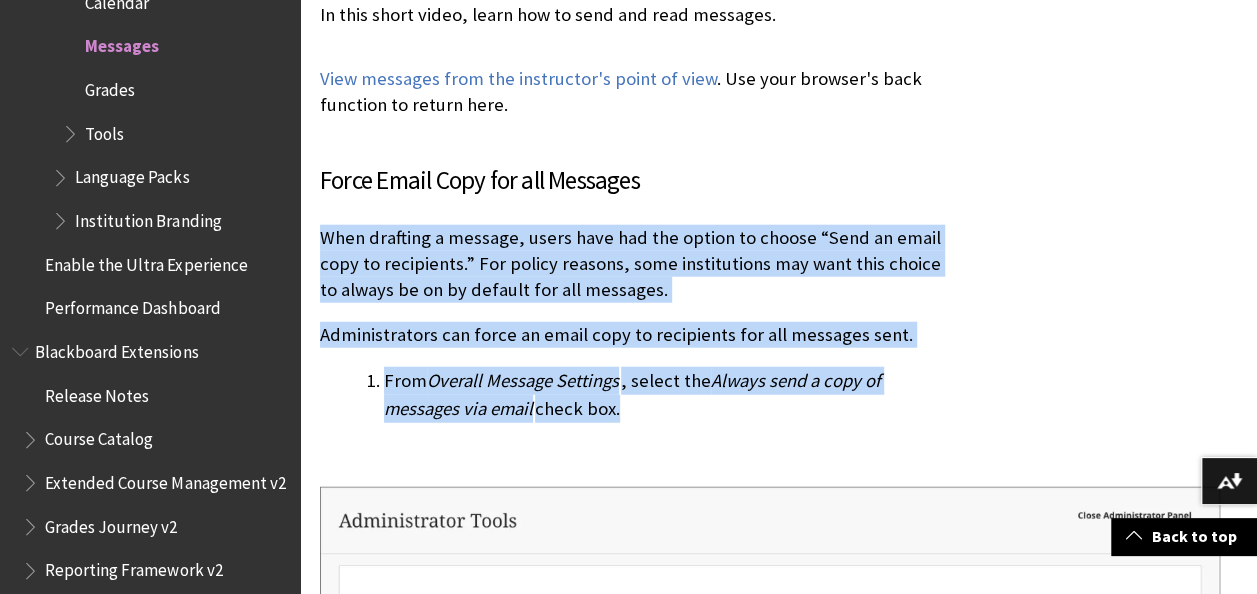 copy on "When drafting a message, users have had the option to choose “Send an email copy to recipients.” For policy reasons, some institutions may want this choice to always be on by default for all messages. Administrators can force an email copy to recipients for all messages sent. From  Overall Message Settings , select the  Always send a copy of messages via email  check box" 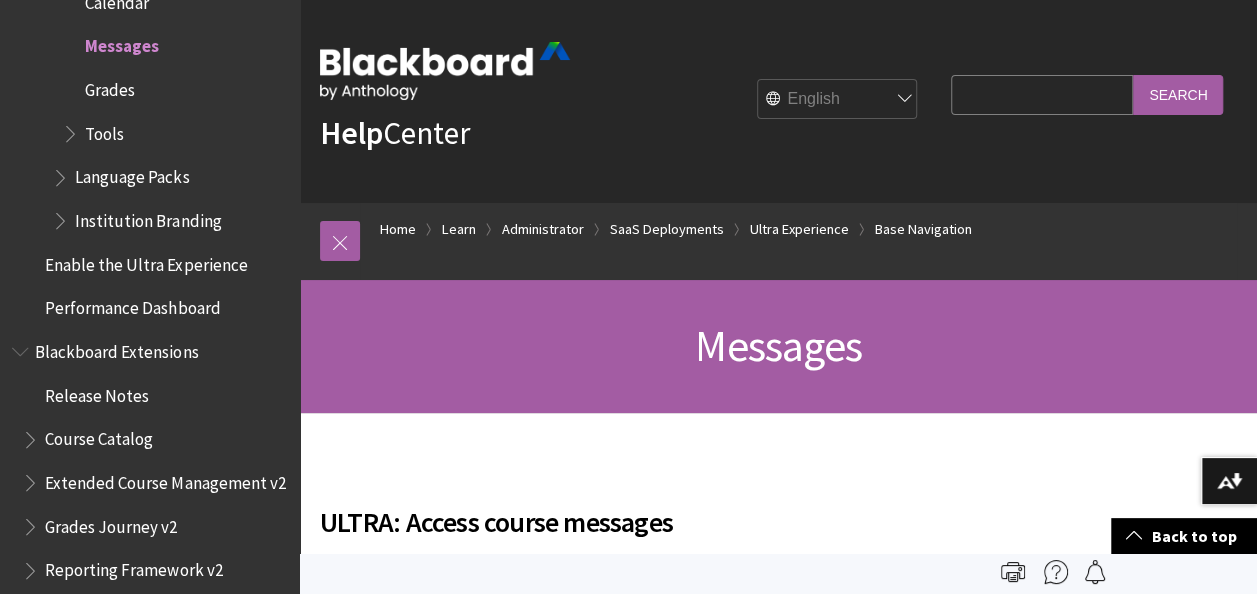 scroll, scrollTop: 0, scrollLeft: 0, axis: both 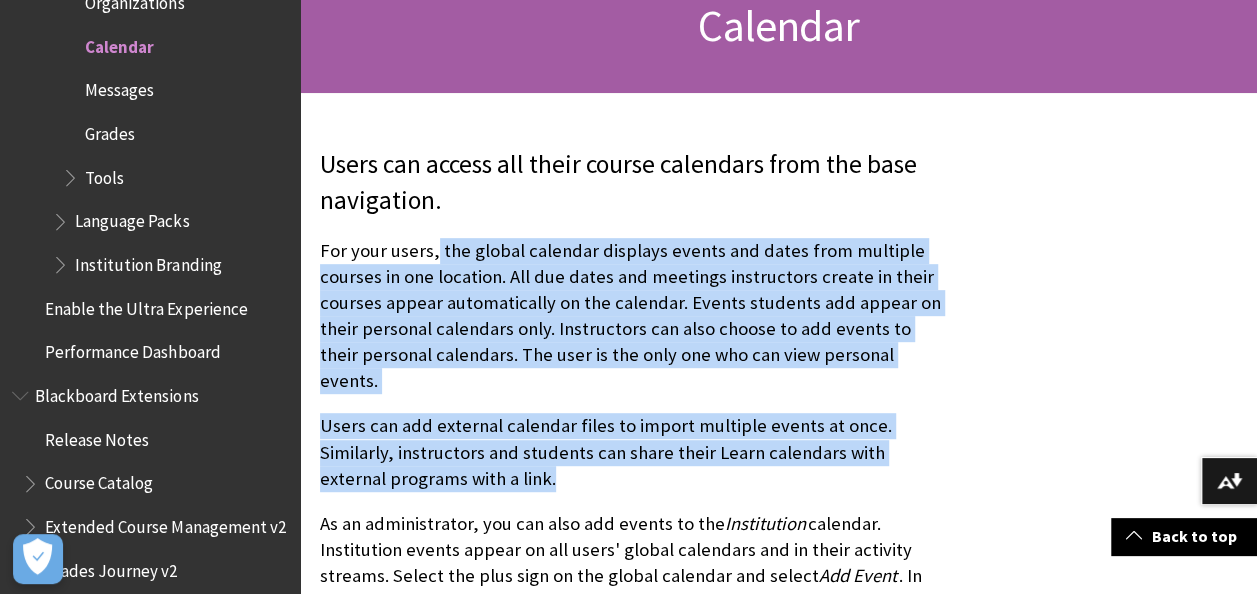 drag, startPoint x: 434, startPoint y: 249, endPoint x: 859, endPoint y: 460, distance: 474.4955 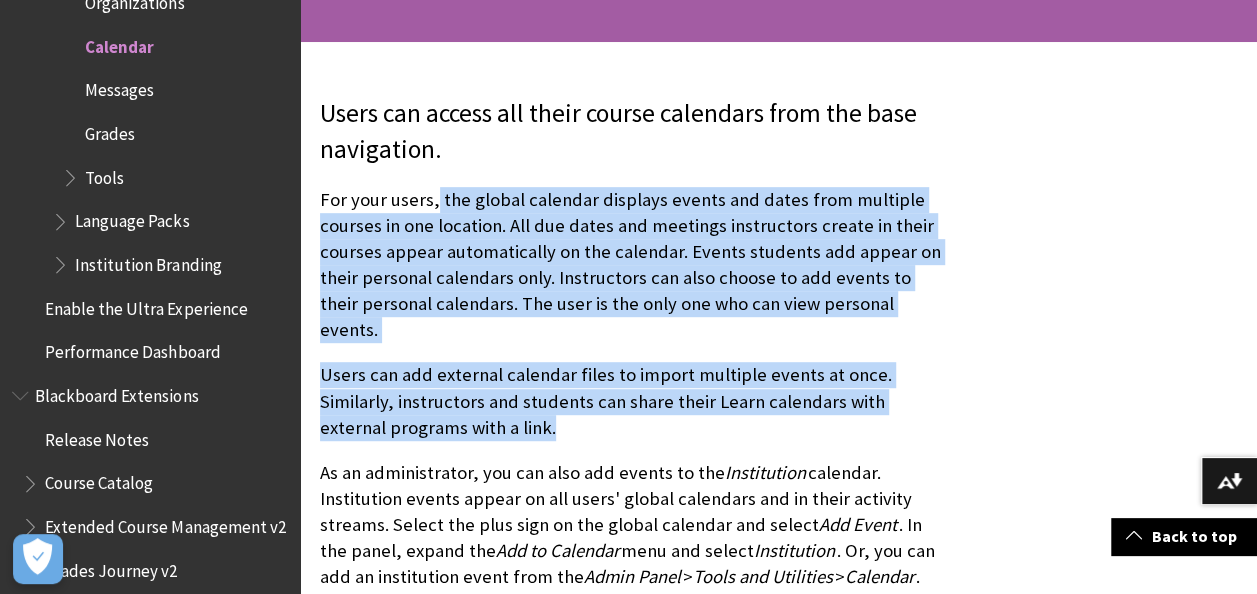 scroll, scrollTop: 419, scrollLeft: 0, axis: vertical 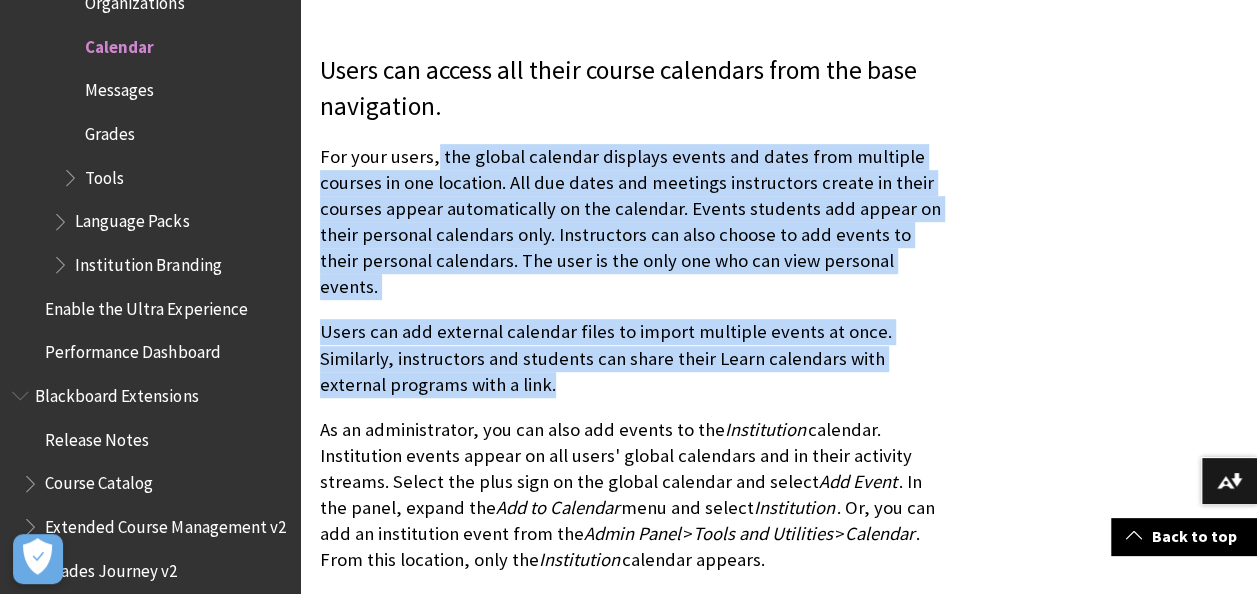click on "Users can add external calendar files to import multiple events at once. Similarly, instructors and students can share their Learn calendars with external programs with a link." at bounding box center [630, 358] 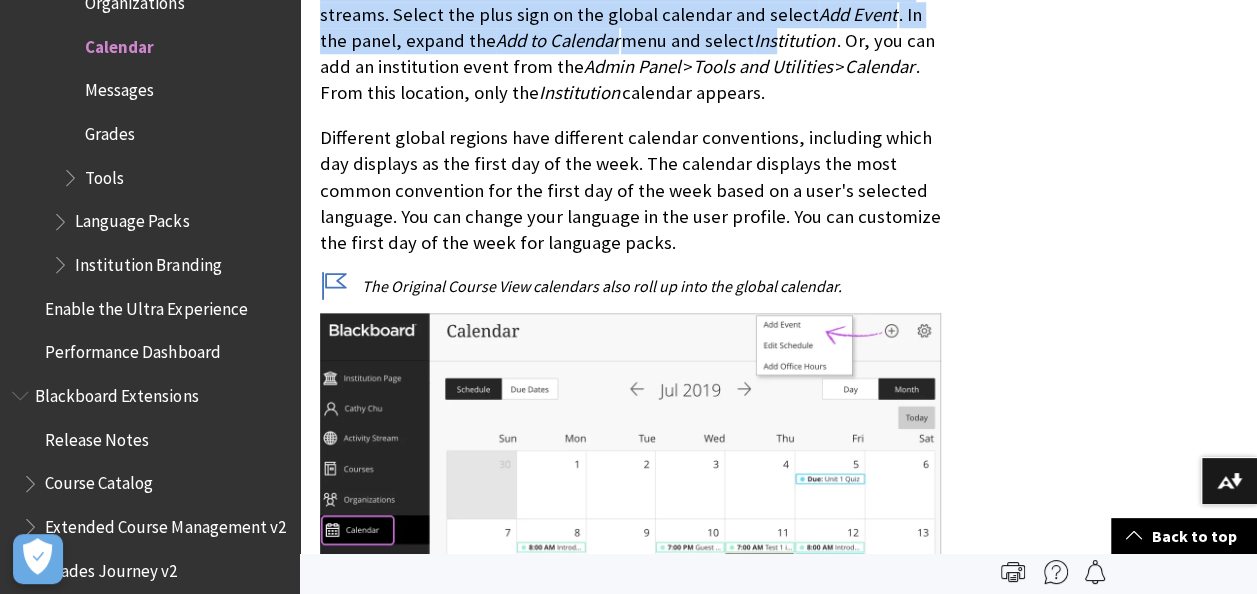 scroll, scrollTop: 884, scrollLeft: 0, axis: vertical 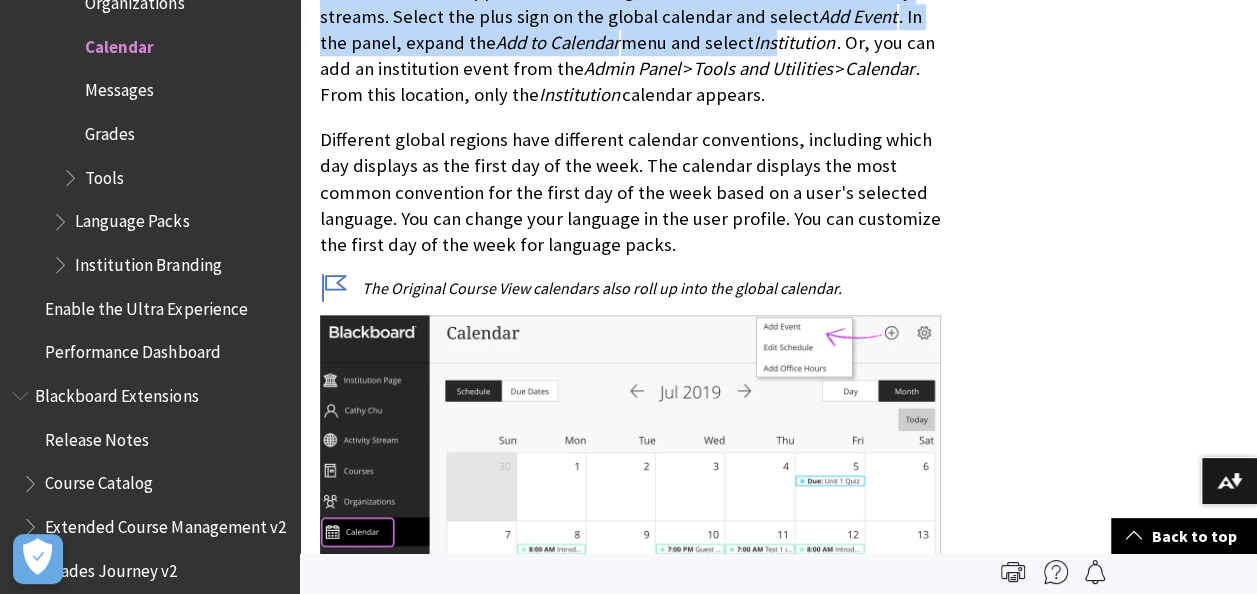 drag, startPoint x: 316, startPoint y: 148, endPoint x: 786, endPoint y: 72, distance: 476.10504 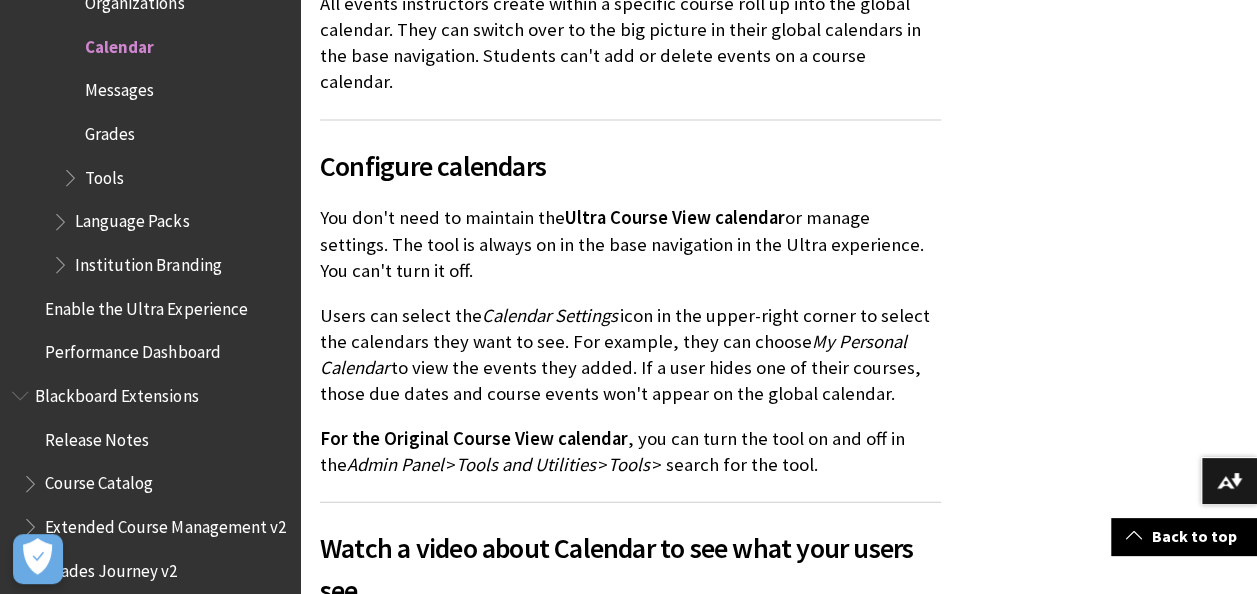 scroll, scrollTop: 2380, scrollLeft: 0, axis: vertical 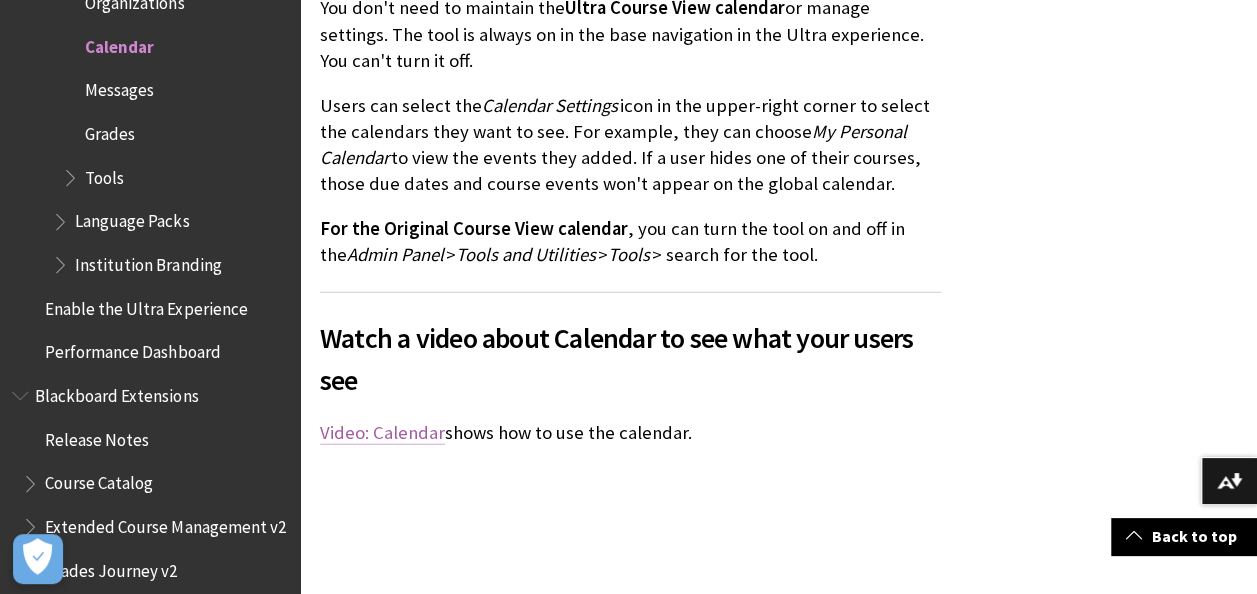 click on "Video: Calendar" at bounding box center (382, 433) 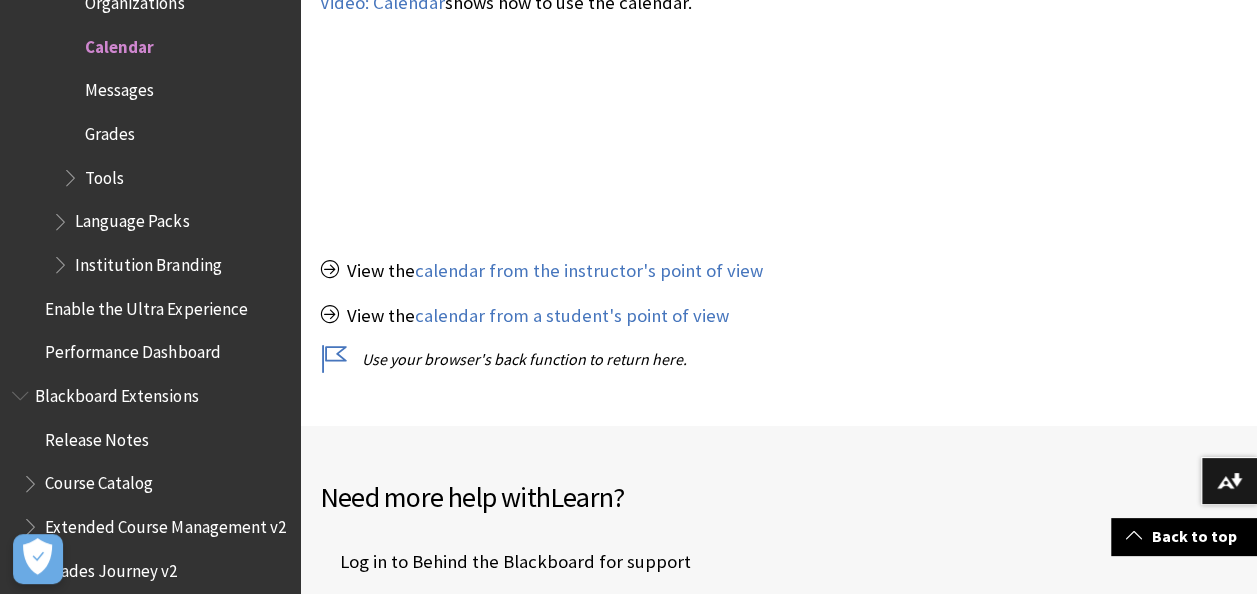 scroll, scrollTop: 2908, scrollLeft: 0, axis: vertical 